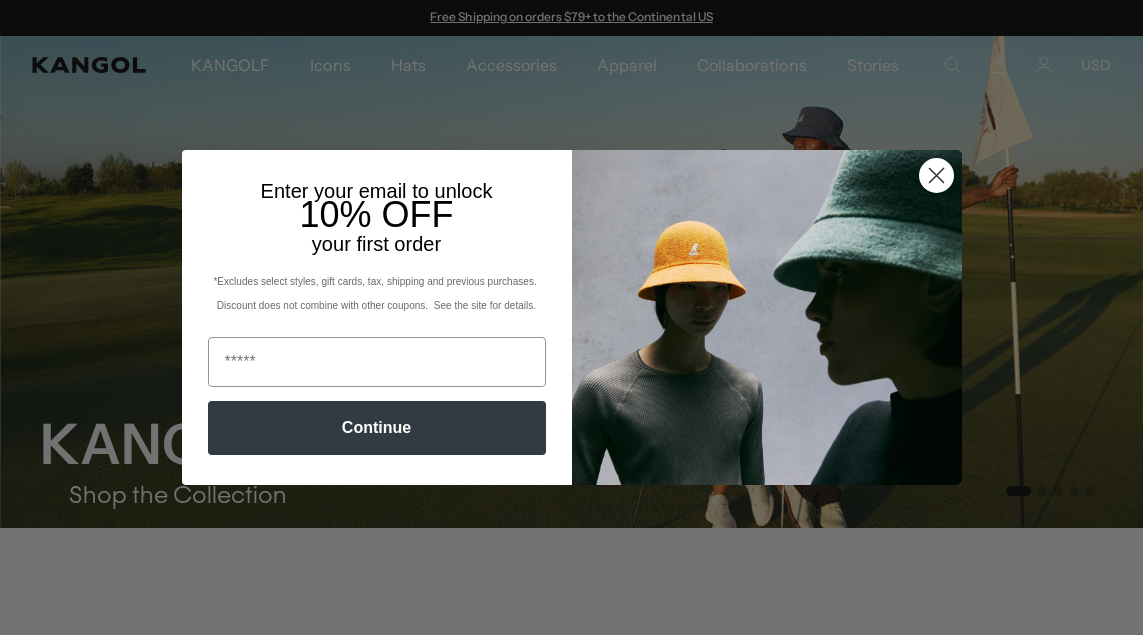 scroll, scrollTop: 0, scrollLeft: 0, axis: both 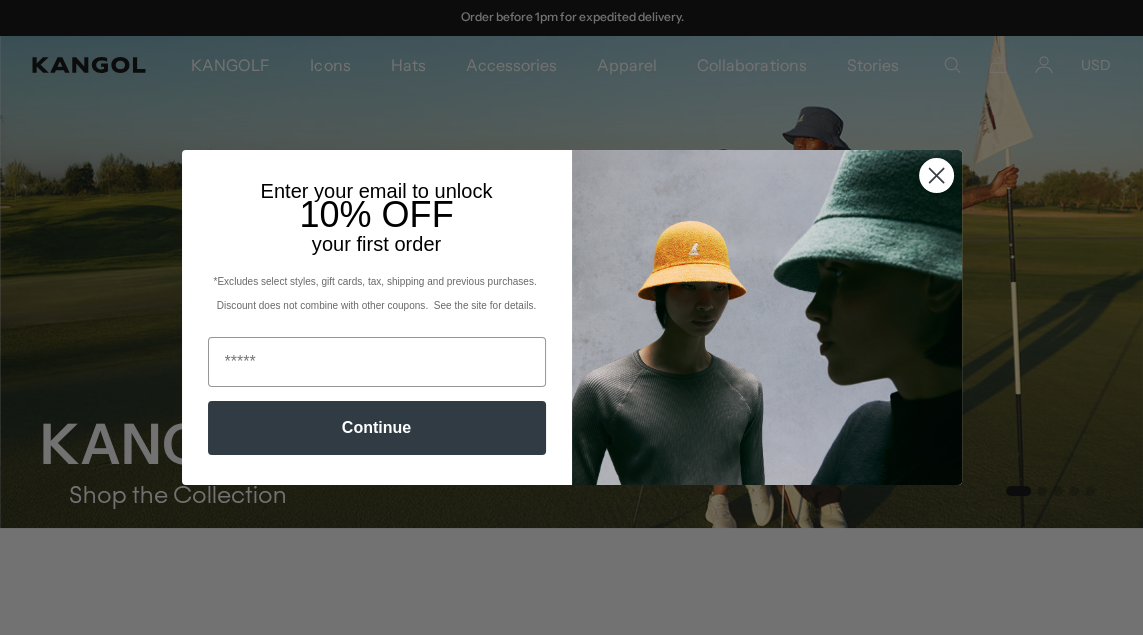 click 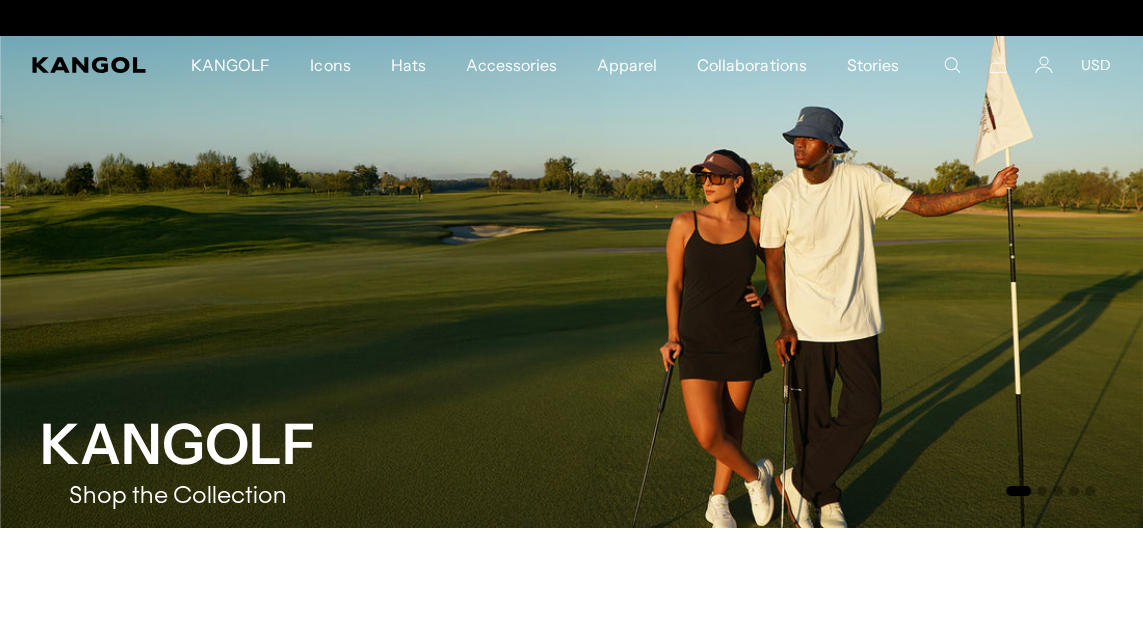scroll, scrollTop: 0, scrollLeft: 0, axis: both 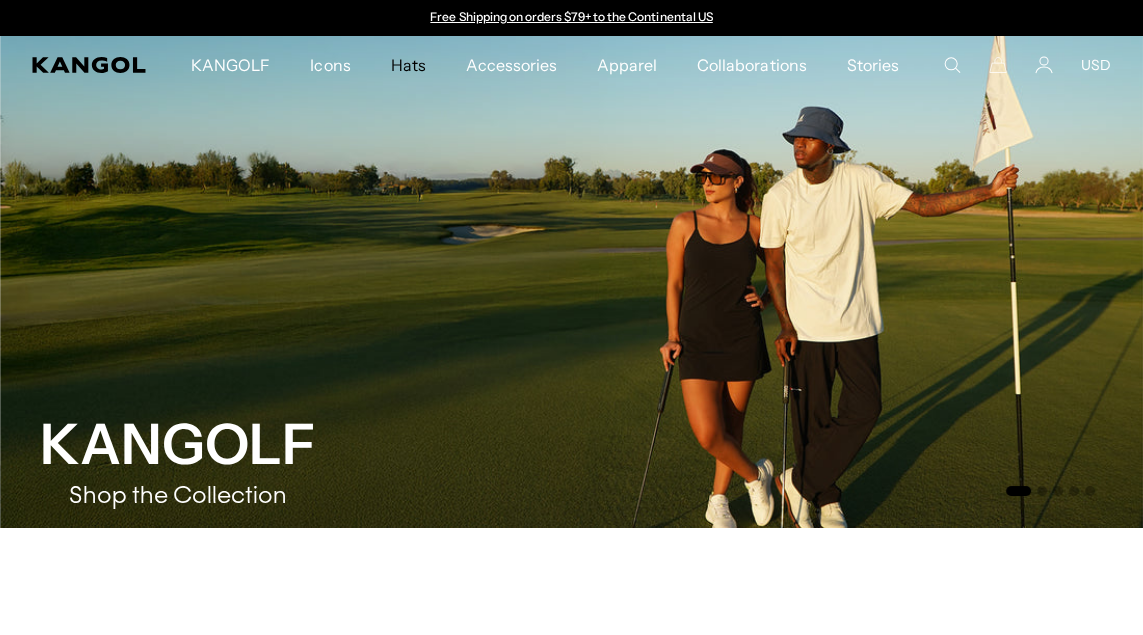 click on "Hats" at bounding box center [408, 65] 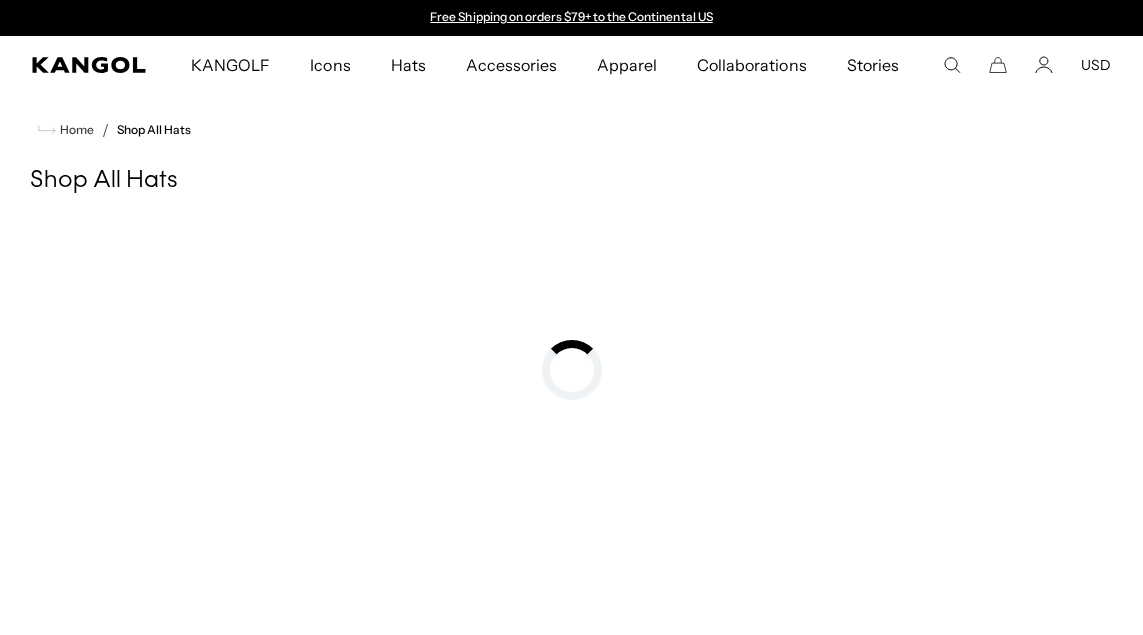 scroll, scrollTop: 0, scrollLeft: 0, axis: both 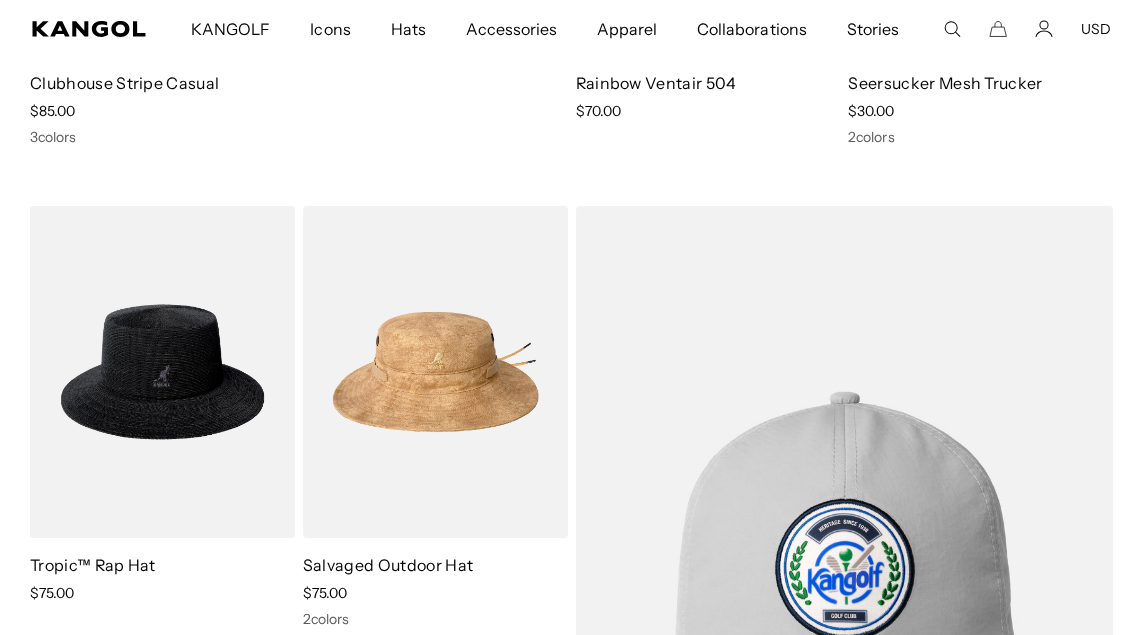 click 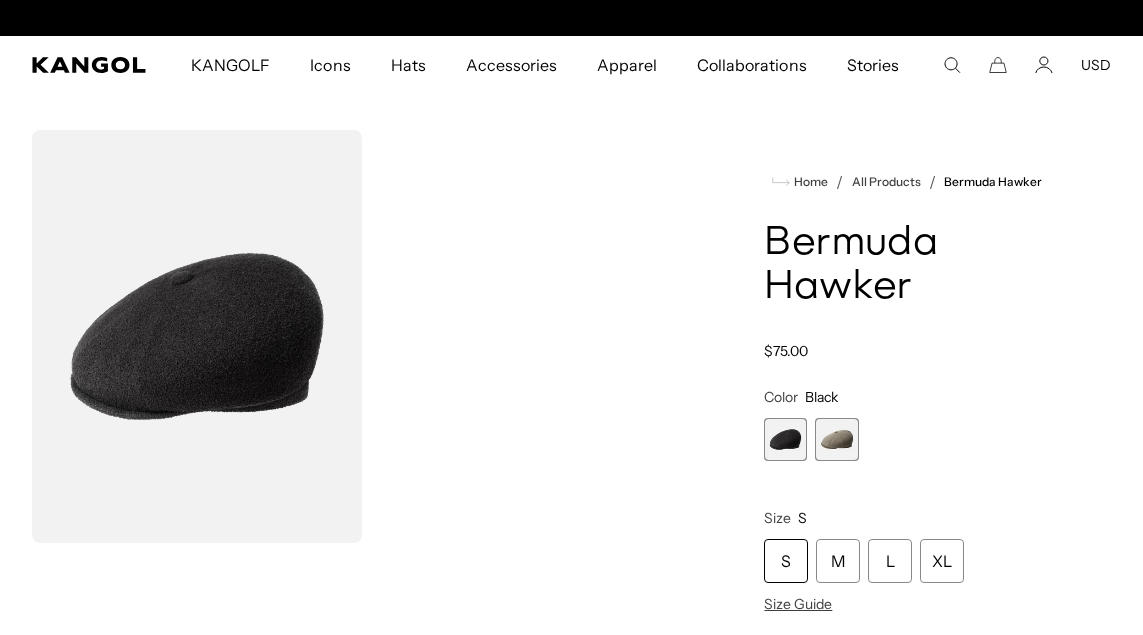 scroll, scrollTop: 0, scrollLeft: 0, axis: both 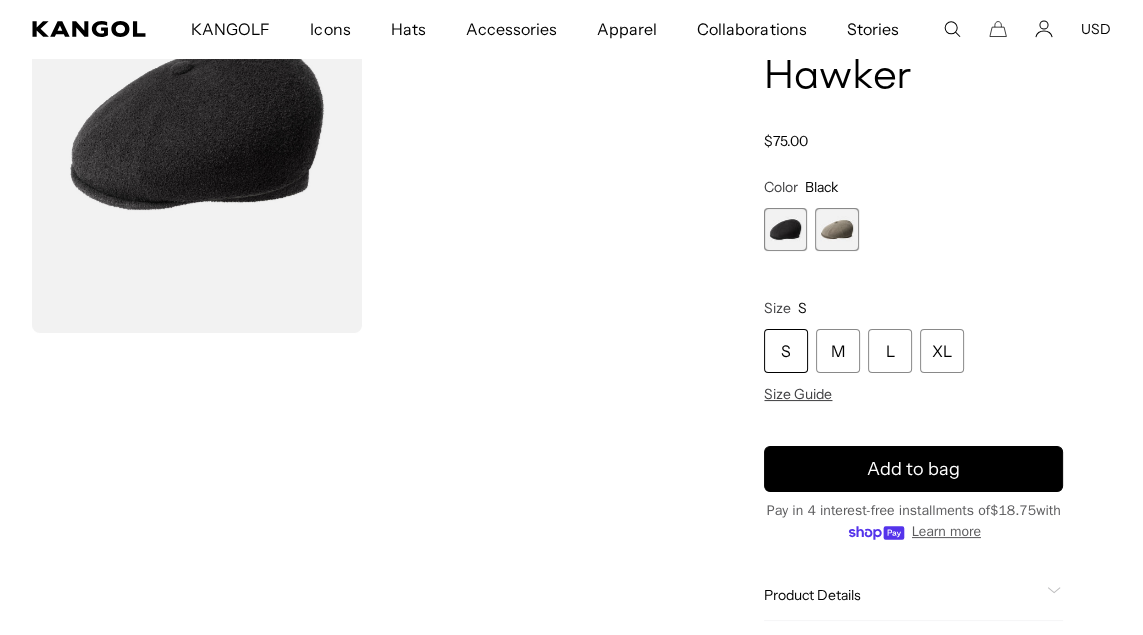 click on "S" at bounding box center [786, 351] 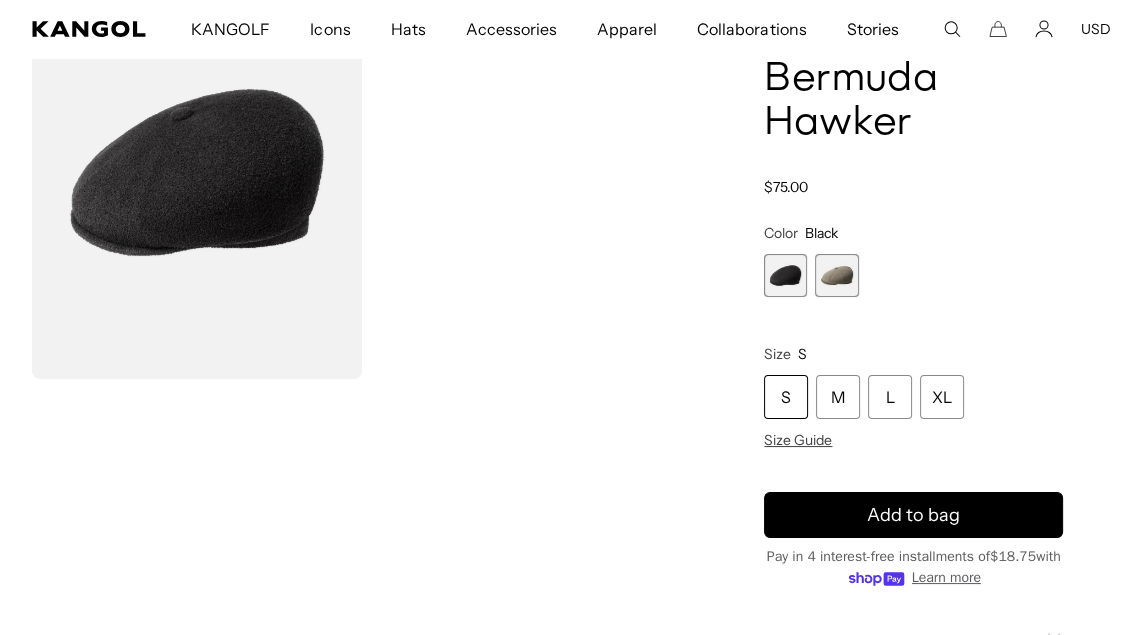 scroll, scrollTop: 164, scrollLeft: 0, axis: vertical 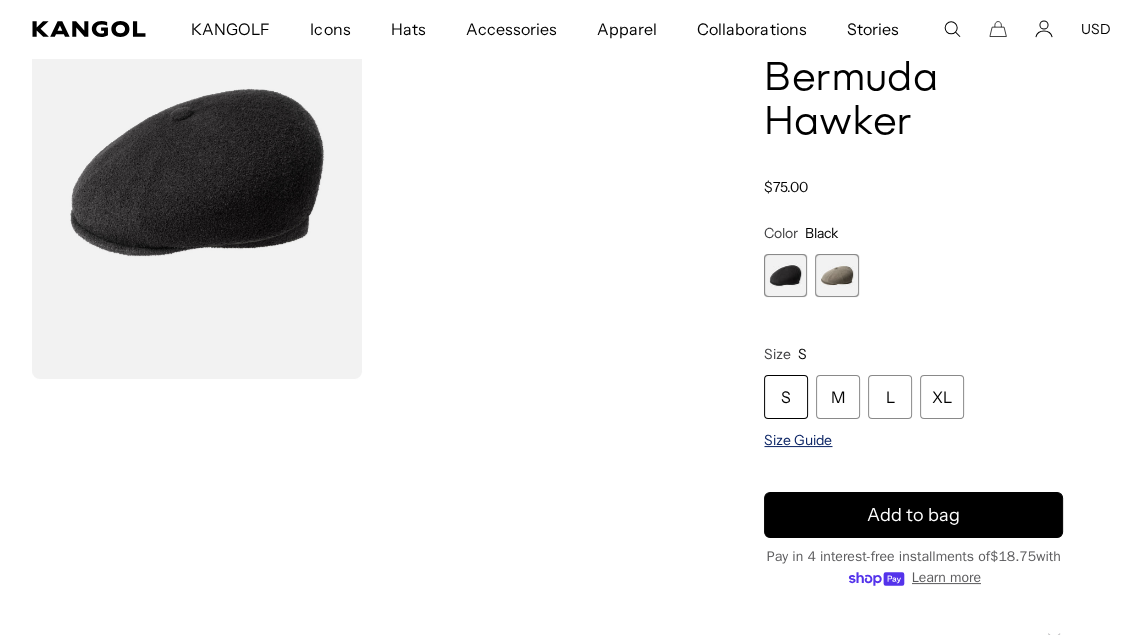 click on "Size Guide" at bounding box center (798, 440) 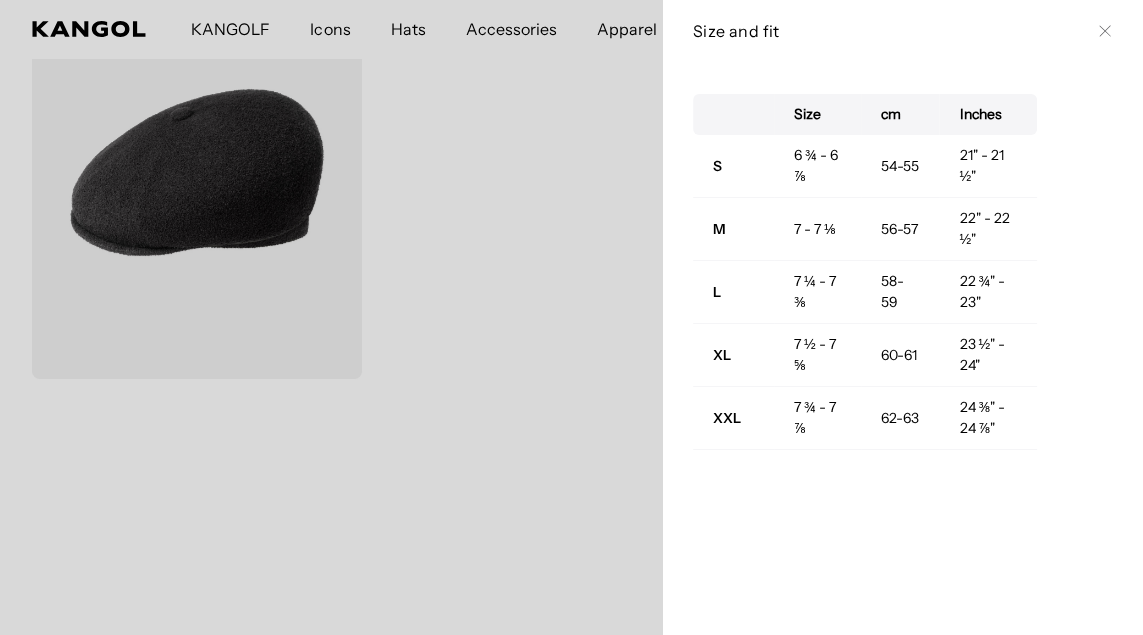 scroll, scrollTop: 0, scrollLeft: 0, axis: both 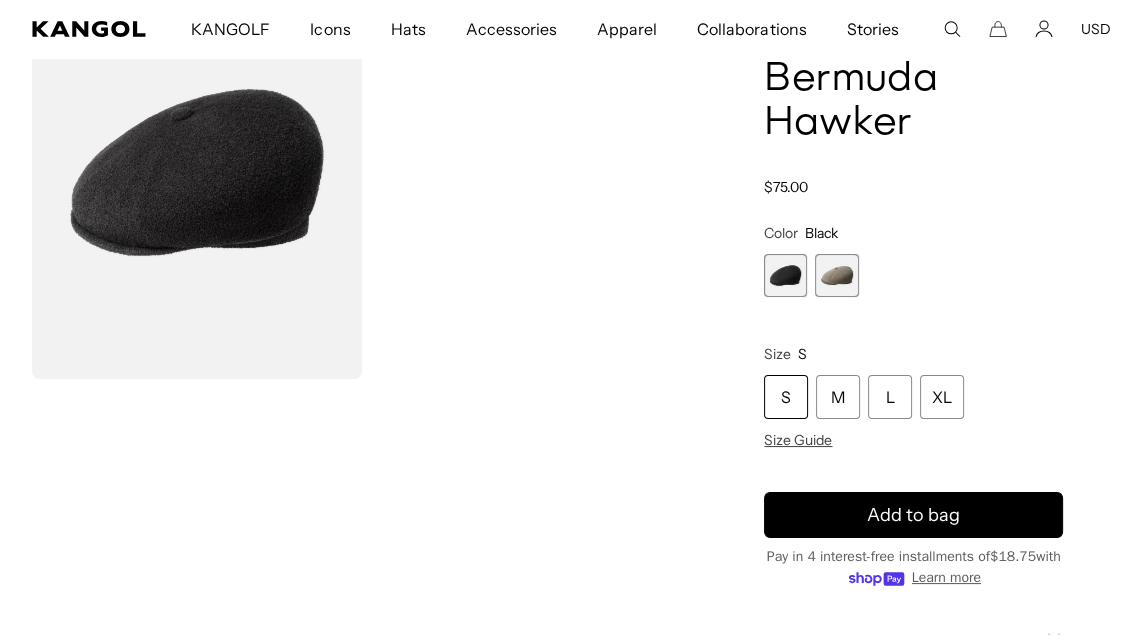 click on "S" at bounding box center [786, 397] 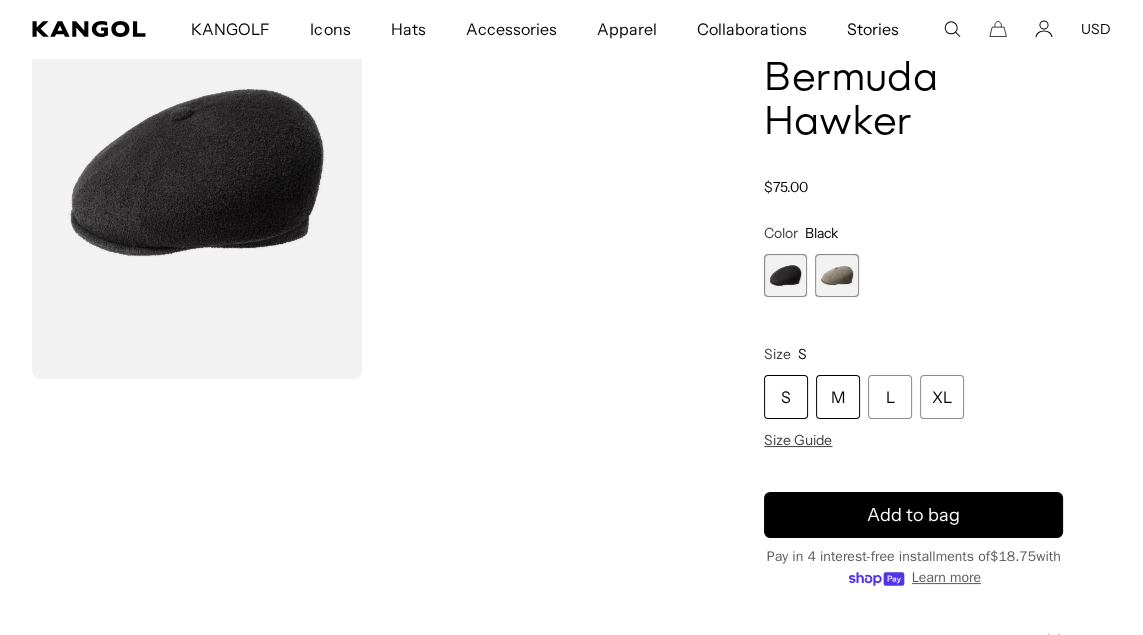 click on "M" at bounding box center (838, 397) 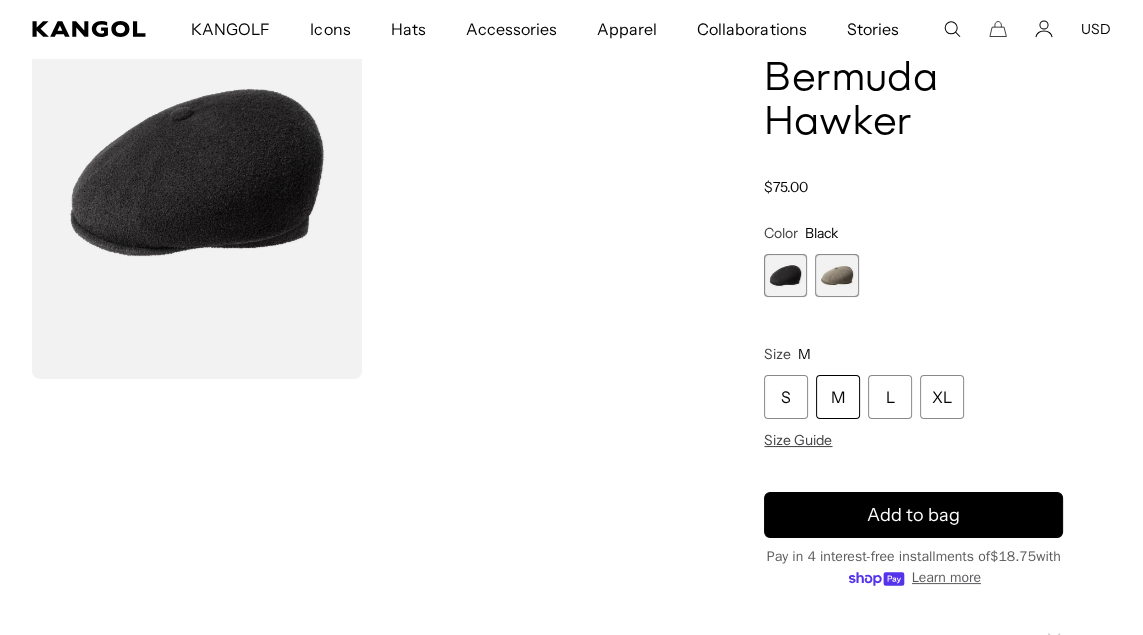 scroll, scrollTop: 0, scrollLeft: 411, axis: horizontal 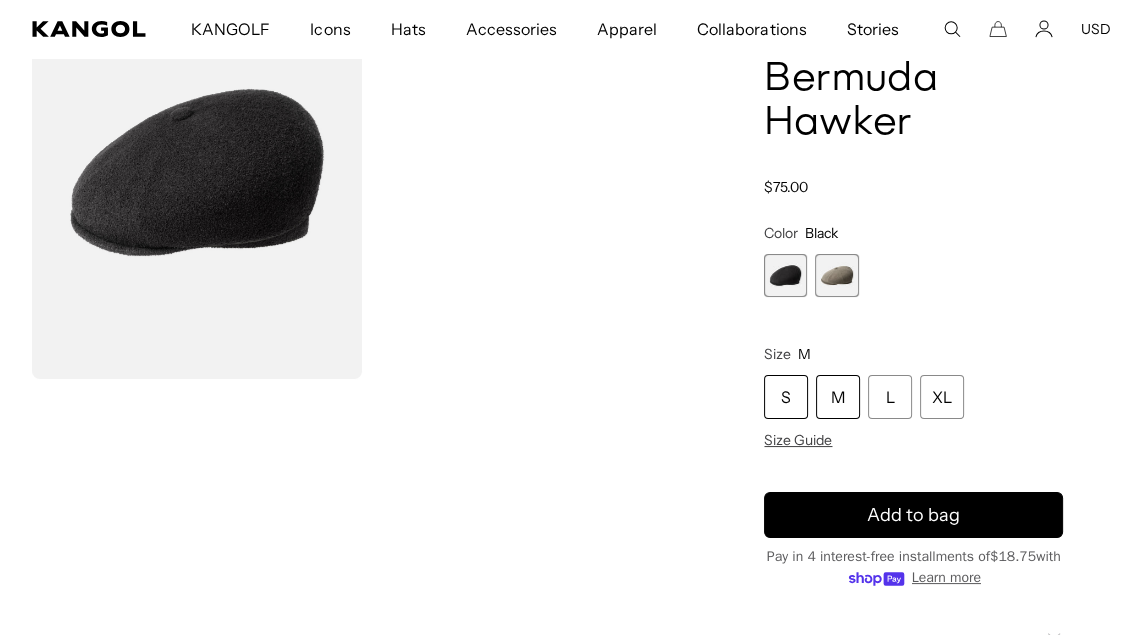 click on "S" at bounding box center (786, 397) 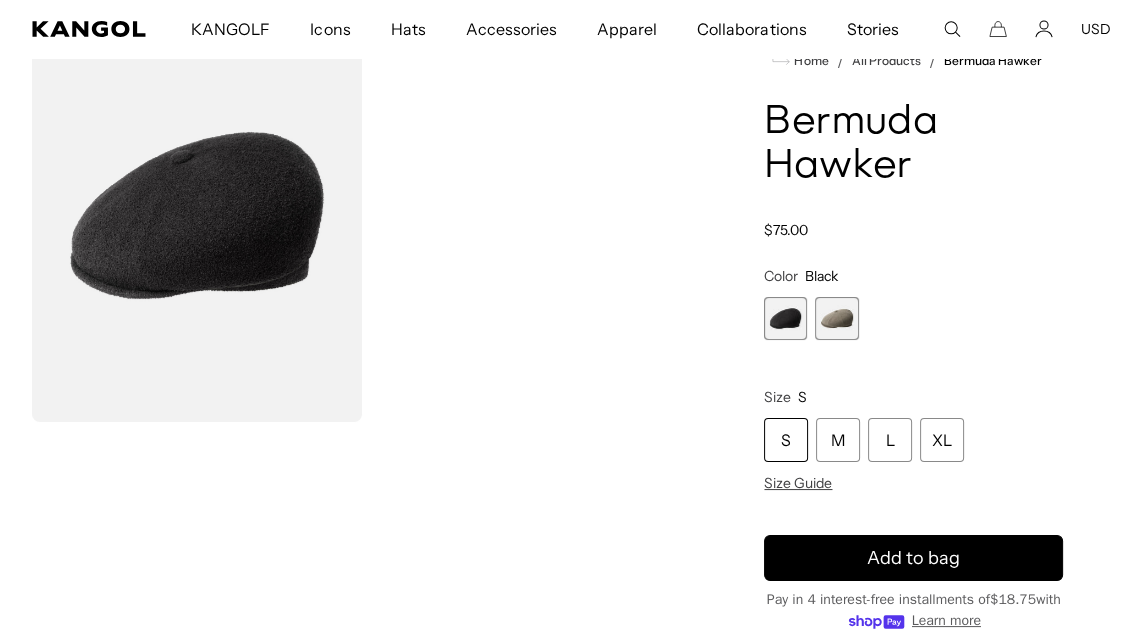 scroll, scrollTop: 0, scrollLeft: 0, axis: both 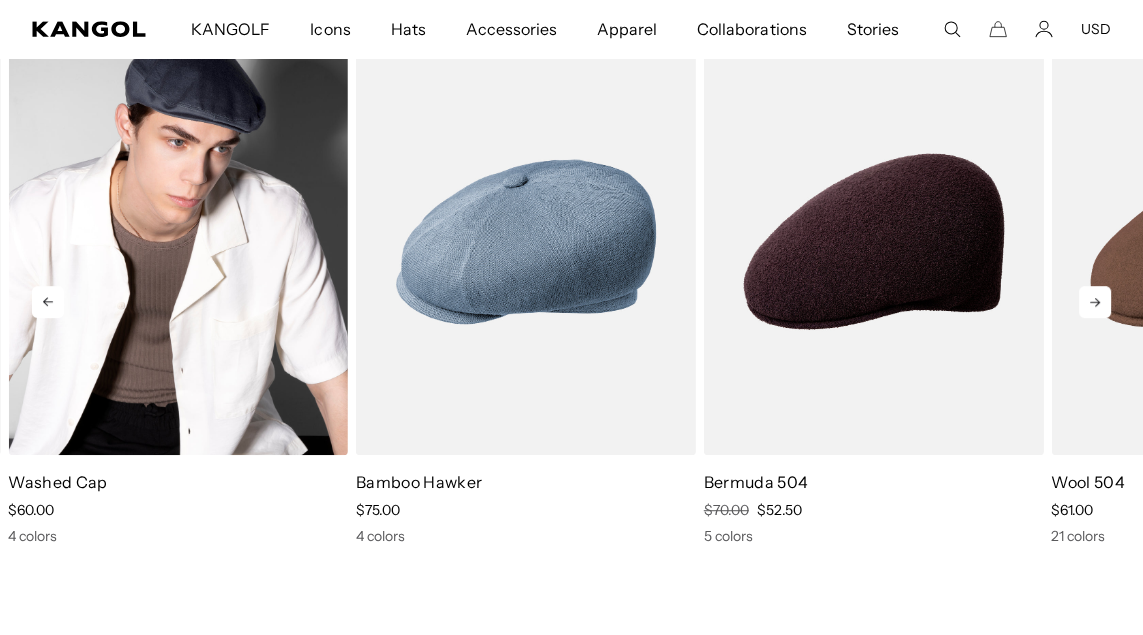 click at bounding box center [178, 241] 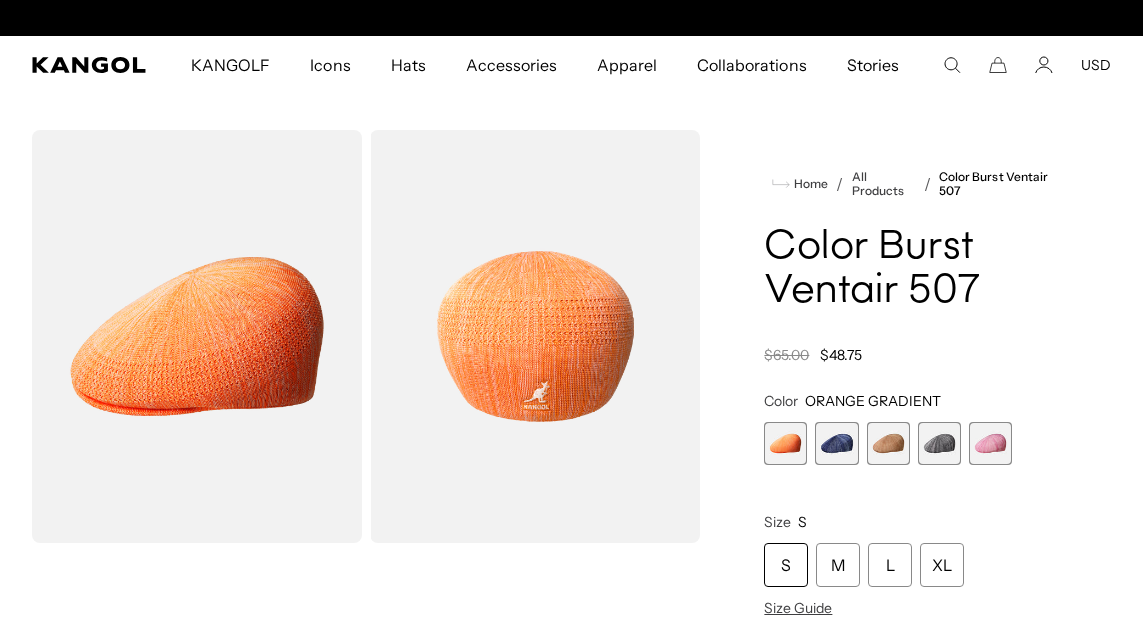 scroll, scrollTop: 0, scrollLeft: 0, axis: both 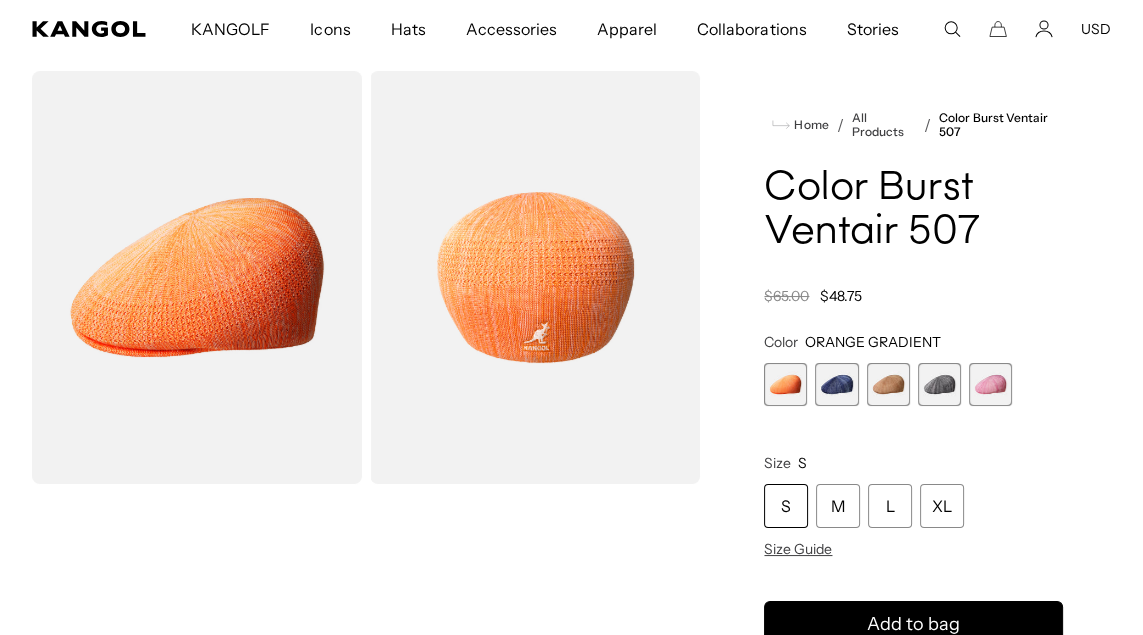 click at bounding box center (836, 384) 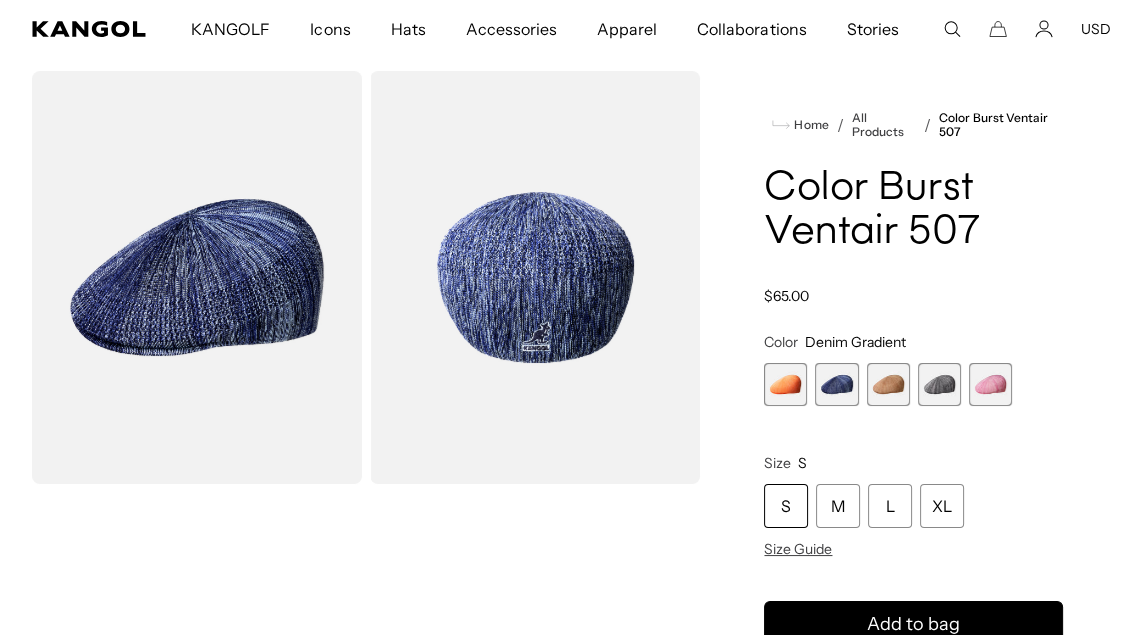 scroll, scrollTop: 0, scrollLeft: 0, axis: both 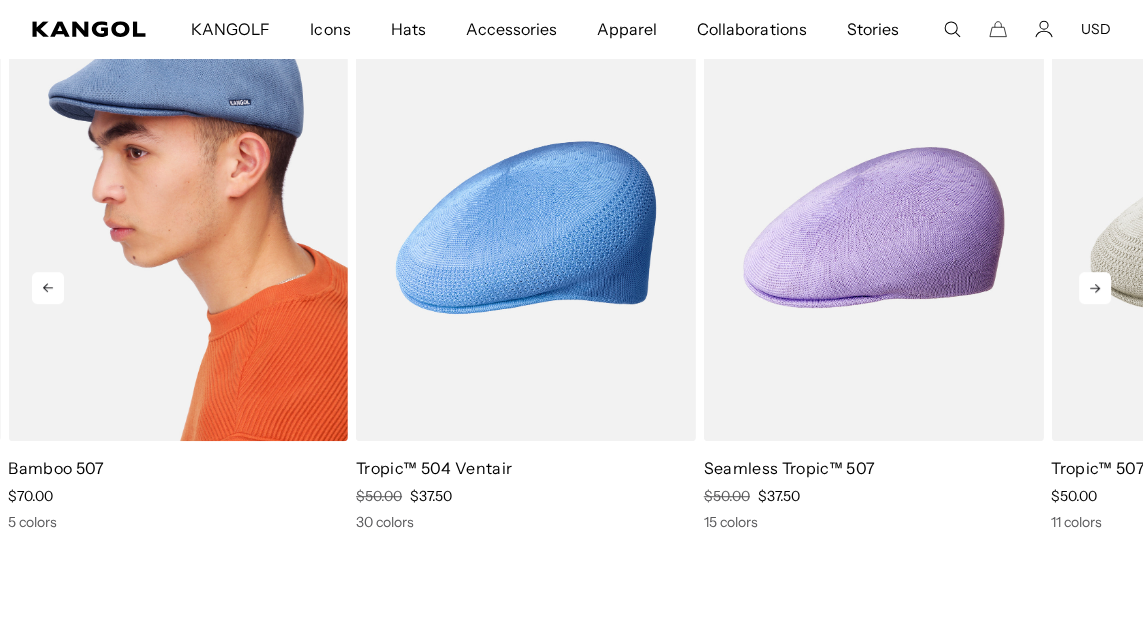 click at bounding box center [178, 227] 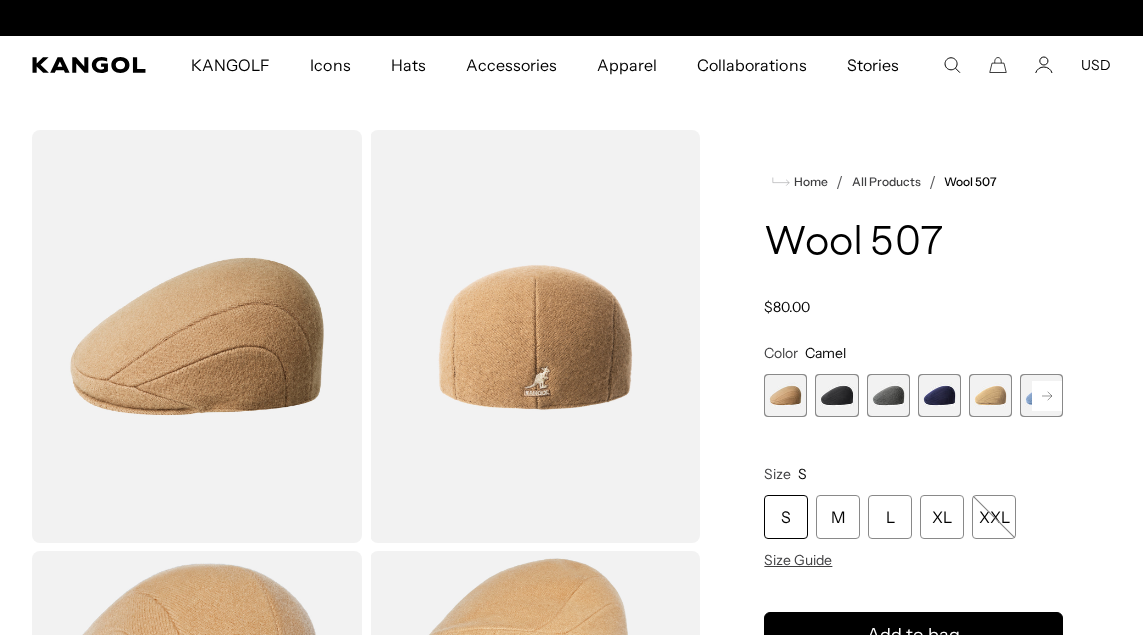scroll, scrollTop: 0, scrollLeft: 0, axis: both 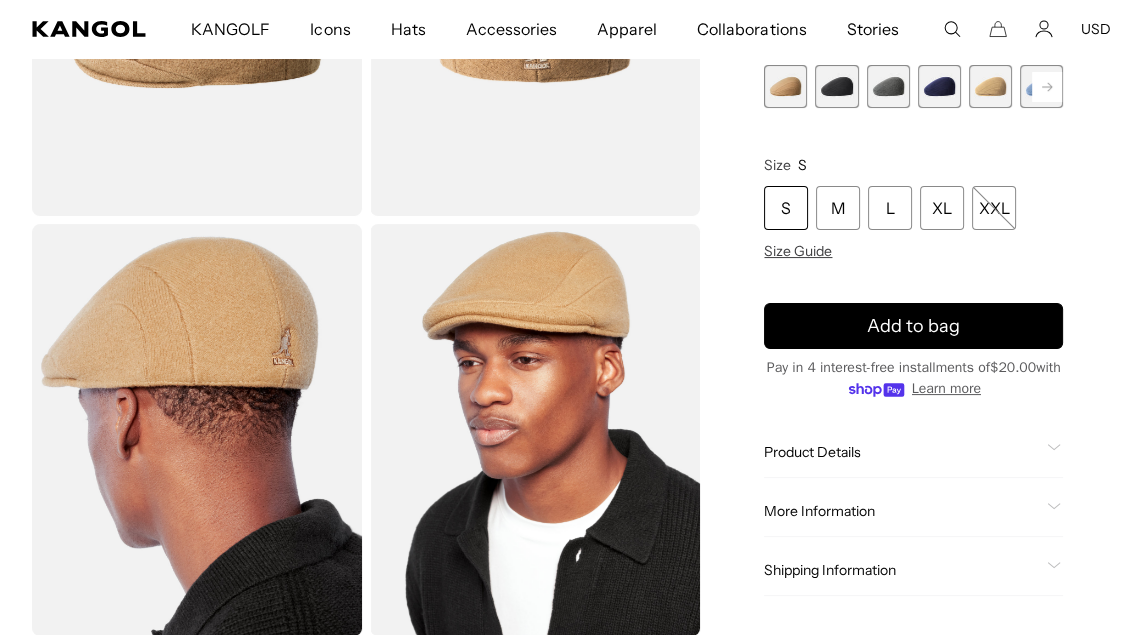 click at bounding box center [836, 86] 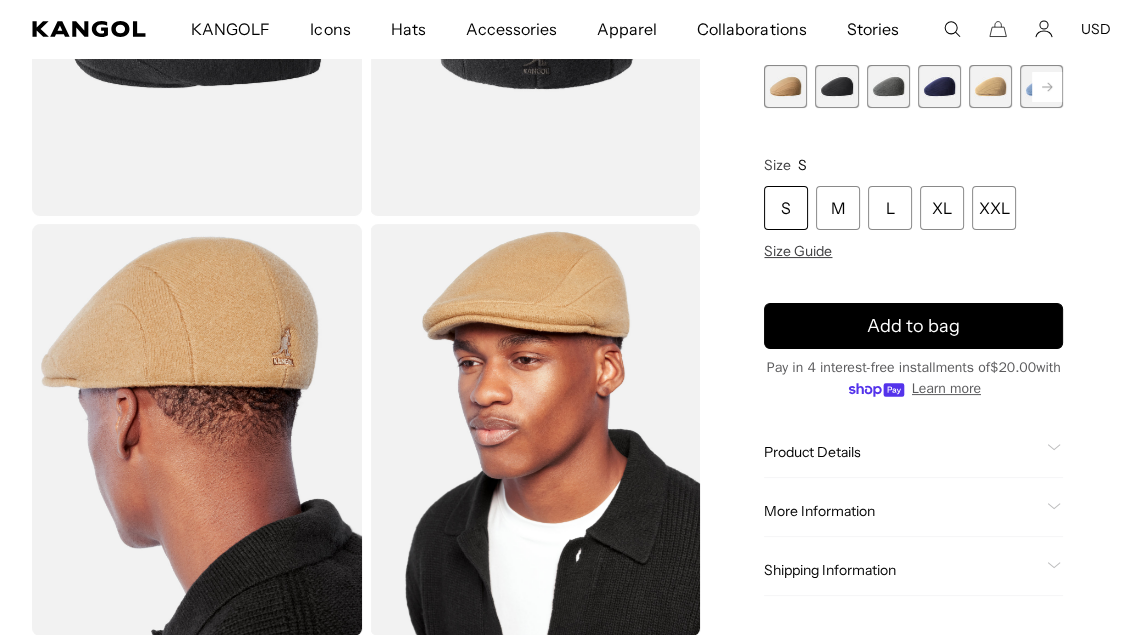 scroll, scrollTop: 0, scrollLeft: 0, axis: both 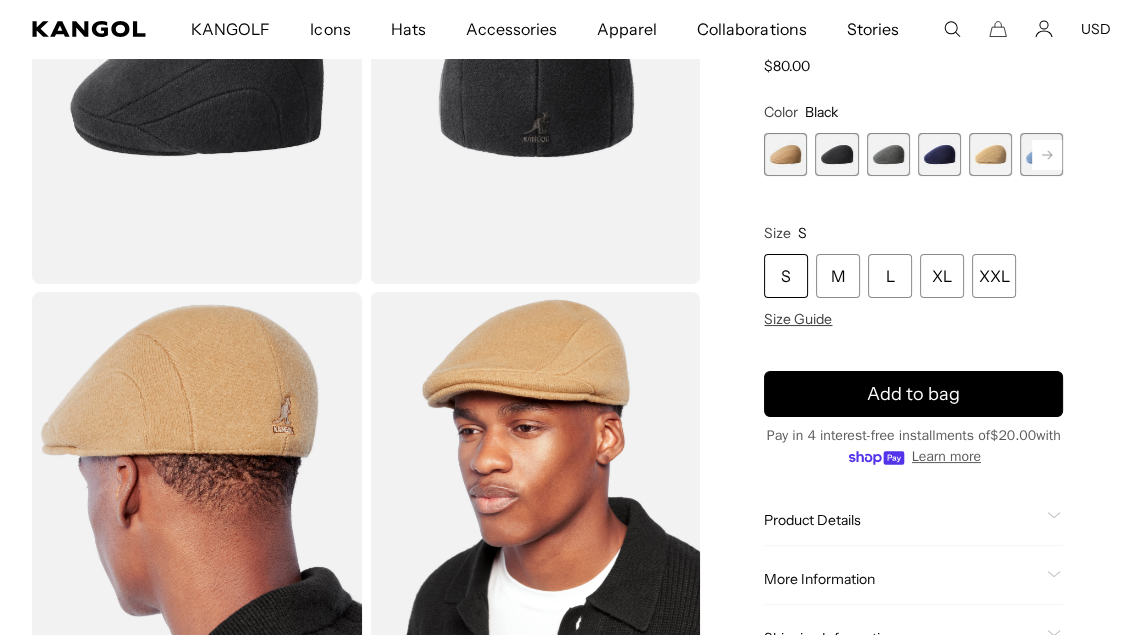 click at bounding box center (836, 154) 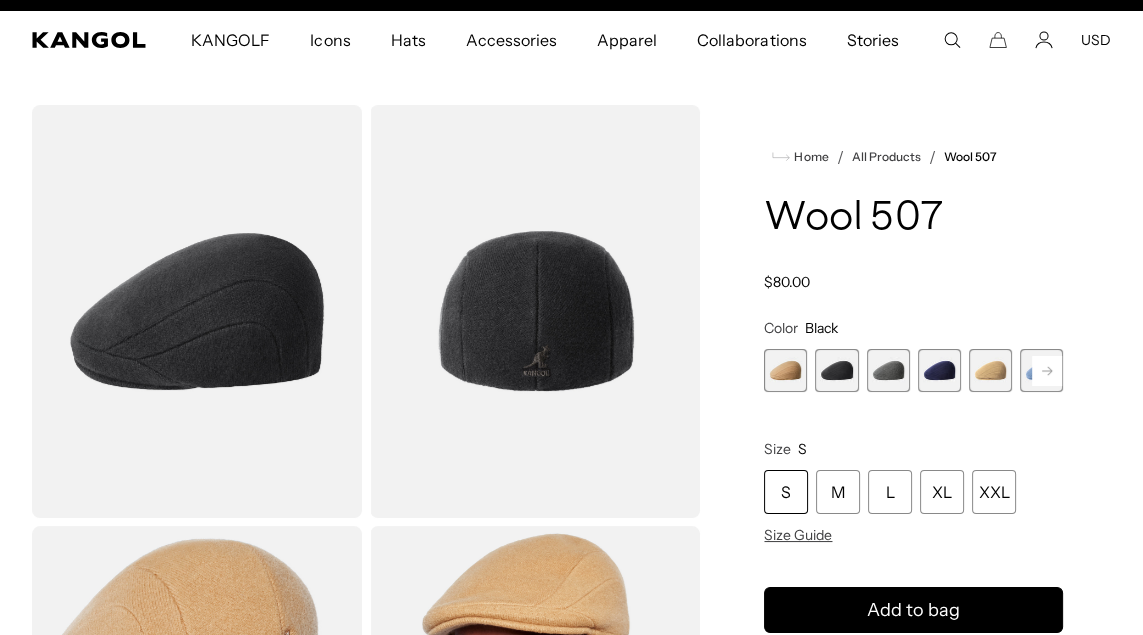 scroll, scrollTop: 0, scrollLeft: 0, axis: both 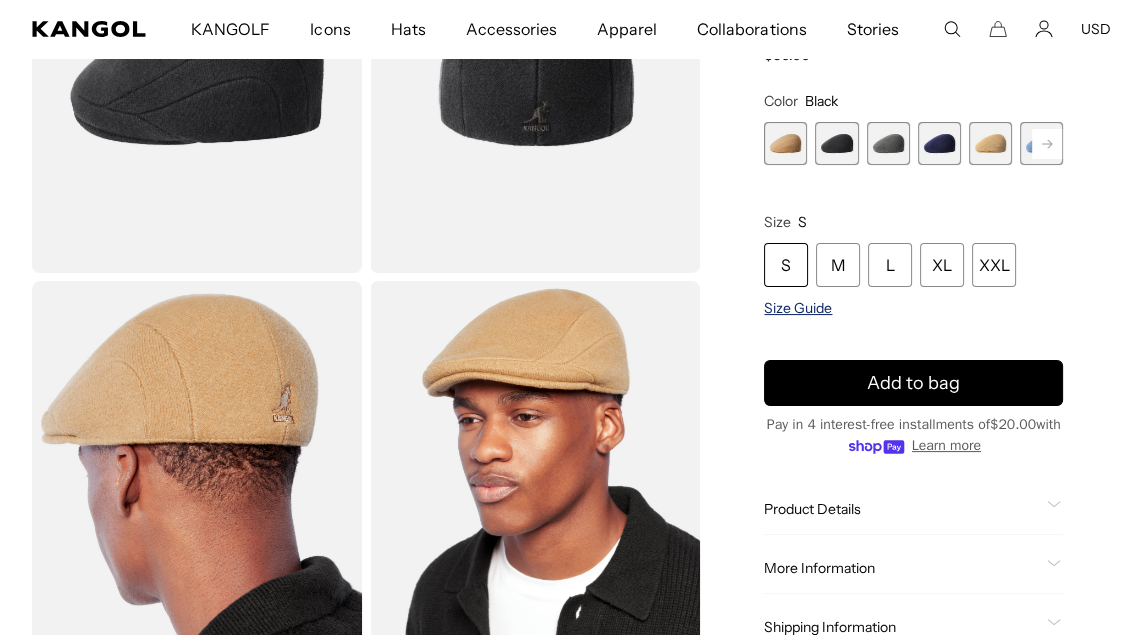 click on "Size Guide" at bounding box center [798, 308] 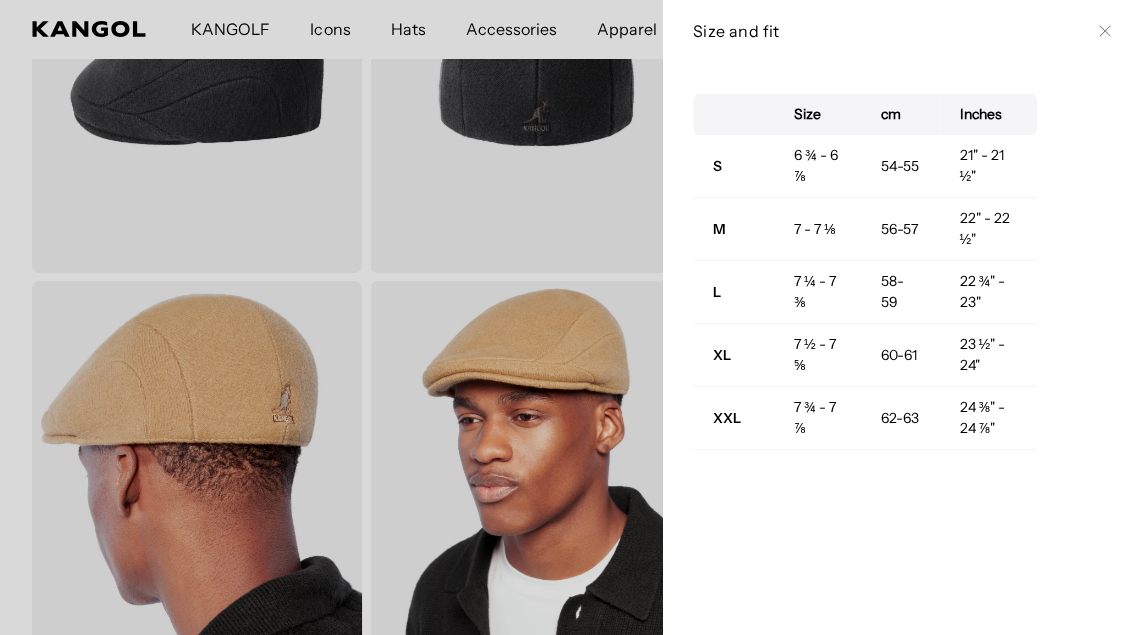scroll, scrollTop: 0, scrollLeft: 411, axis: horizontal 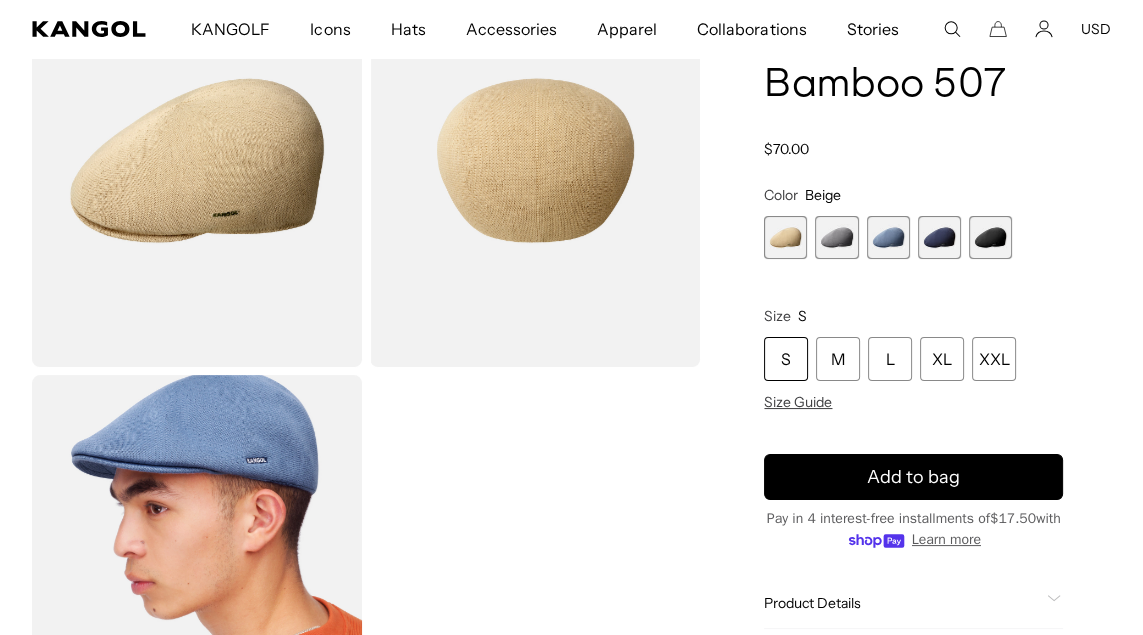 click on "S" at bounding box center (786, 359) 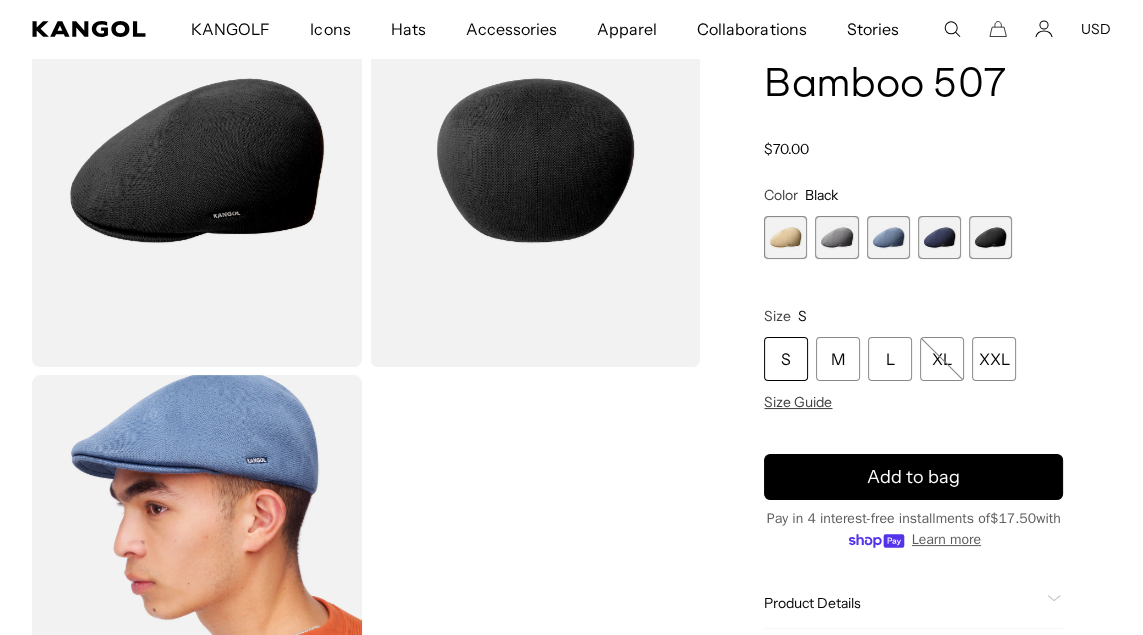 scroll, scrollTop: 0, scrollLeft: 411, axis: horizontal 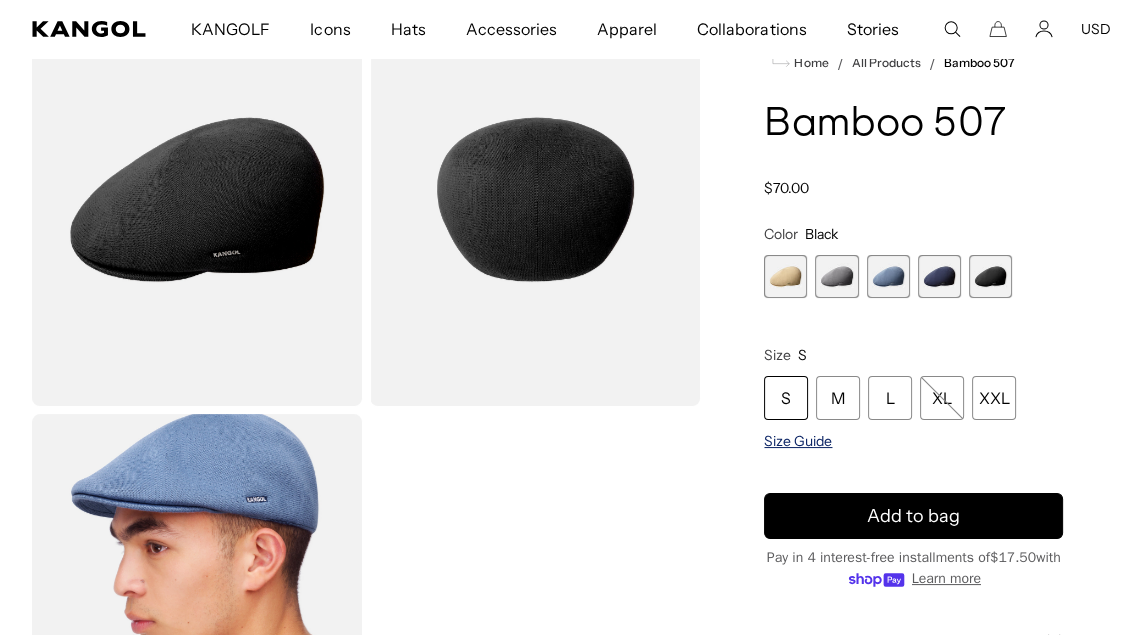 click on "Size Guide" at bounding box center [798, 441] 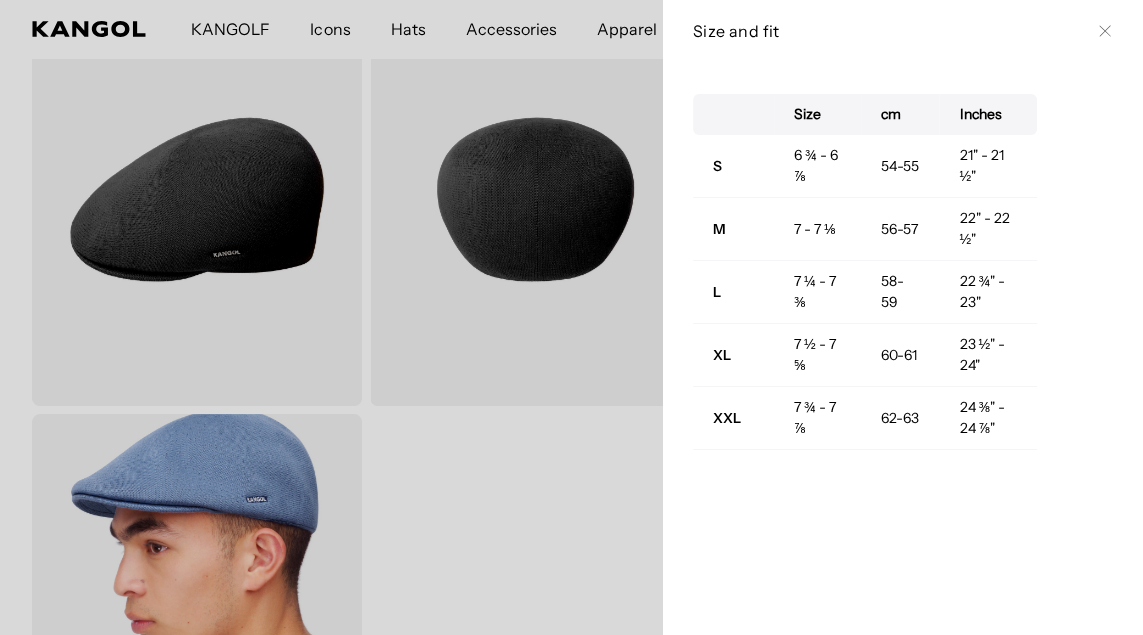 scroll, scrollTop: 0, scrollLeft: 0, axis: both 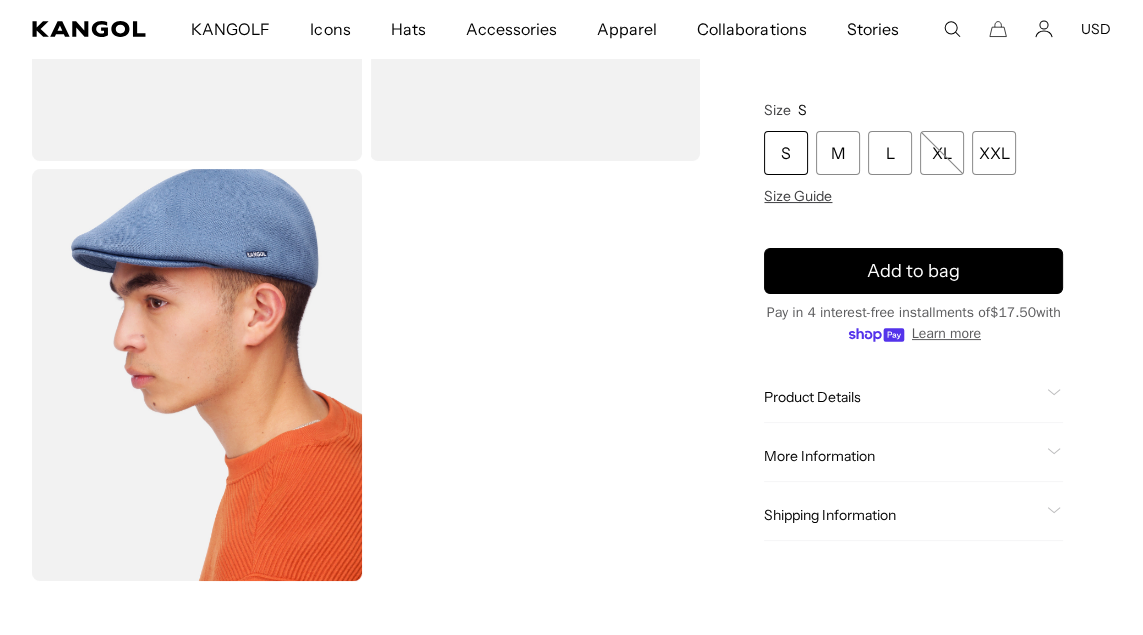 click 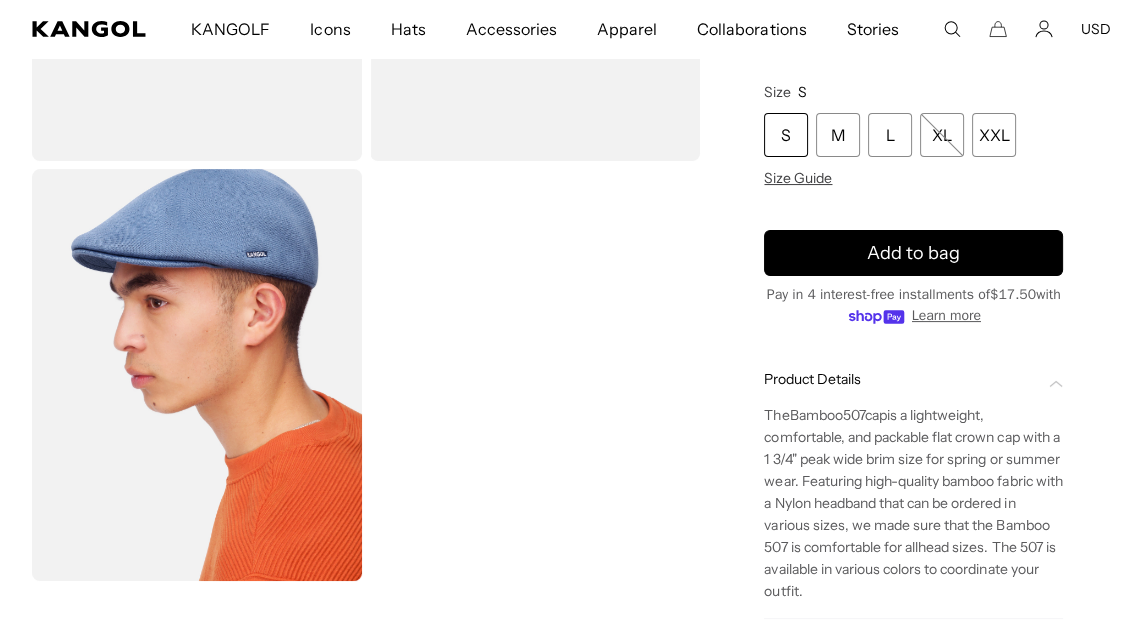 scroll, scrollTop: 0, scrollLeft: 0, axis: both 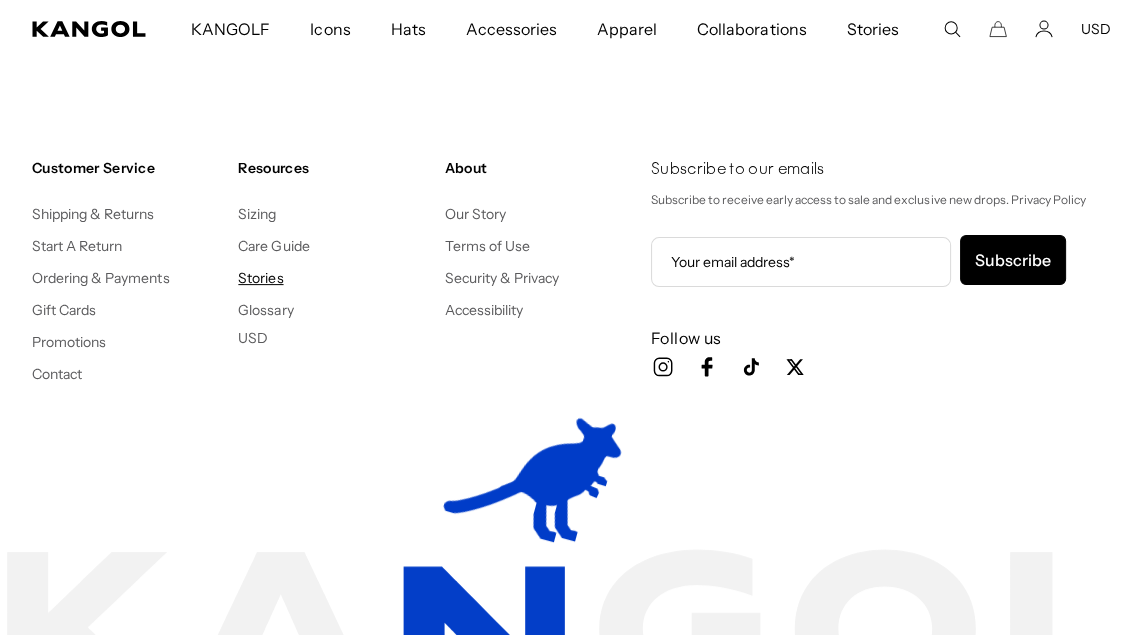 click on "Stories" at bounding box center [260, 278] 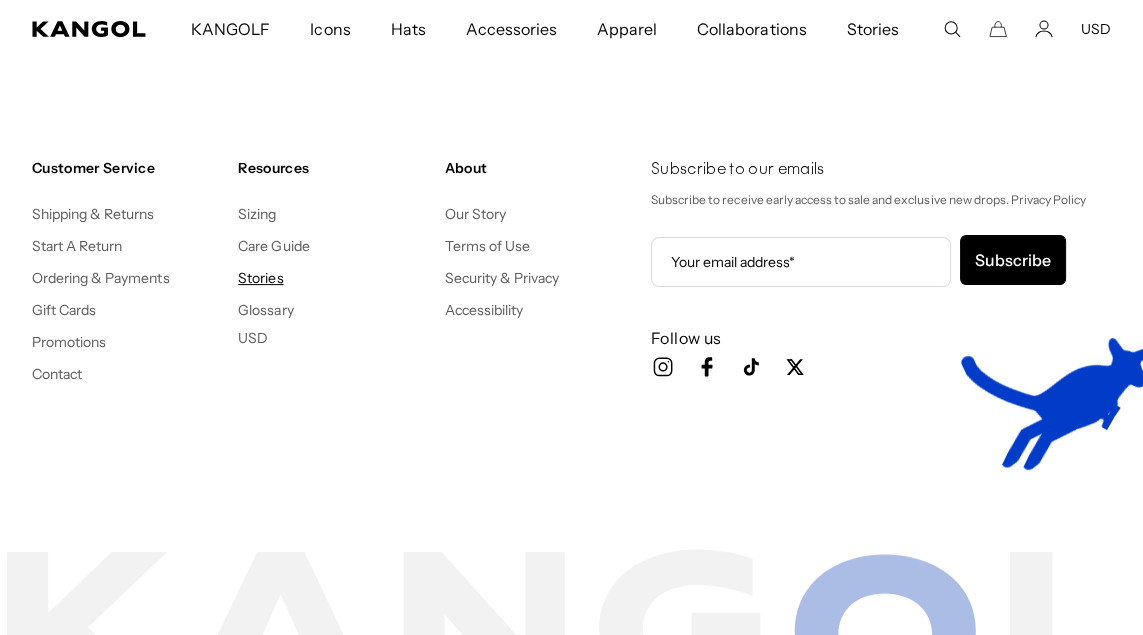 scroll, scrollTop: 0, scrollLeft: 411, axis: horizontal 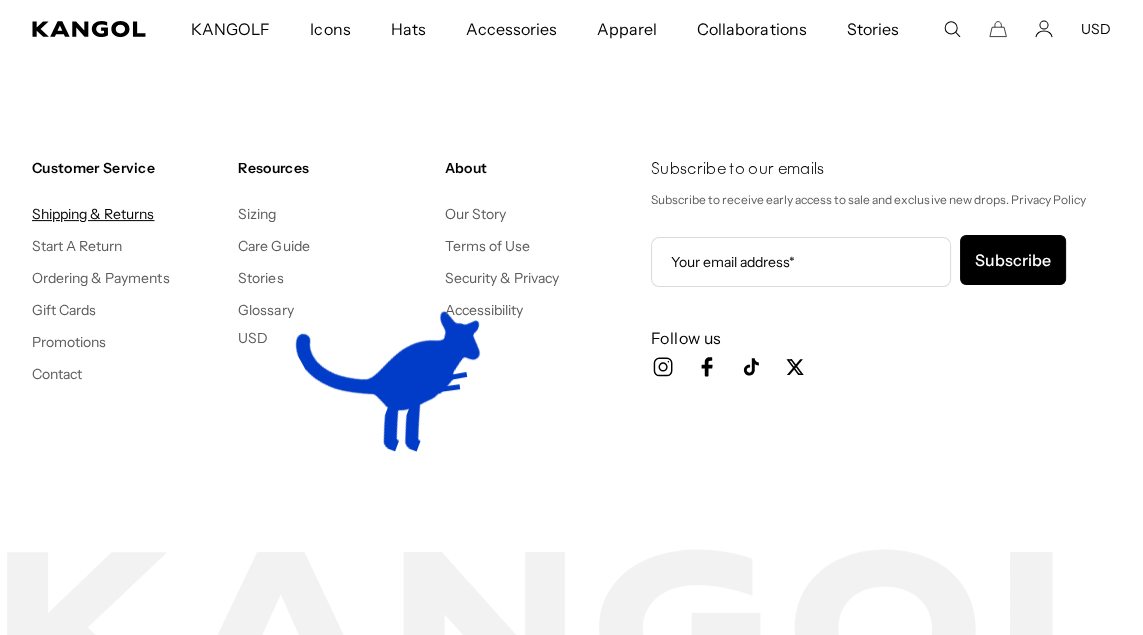 click on "Shipping & Returns" at bounding box center [93, 214] 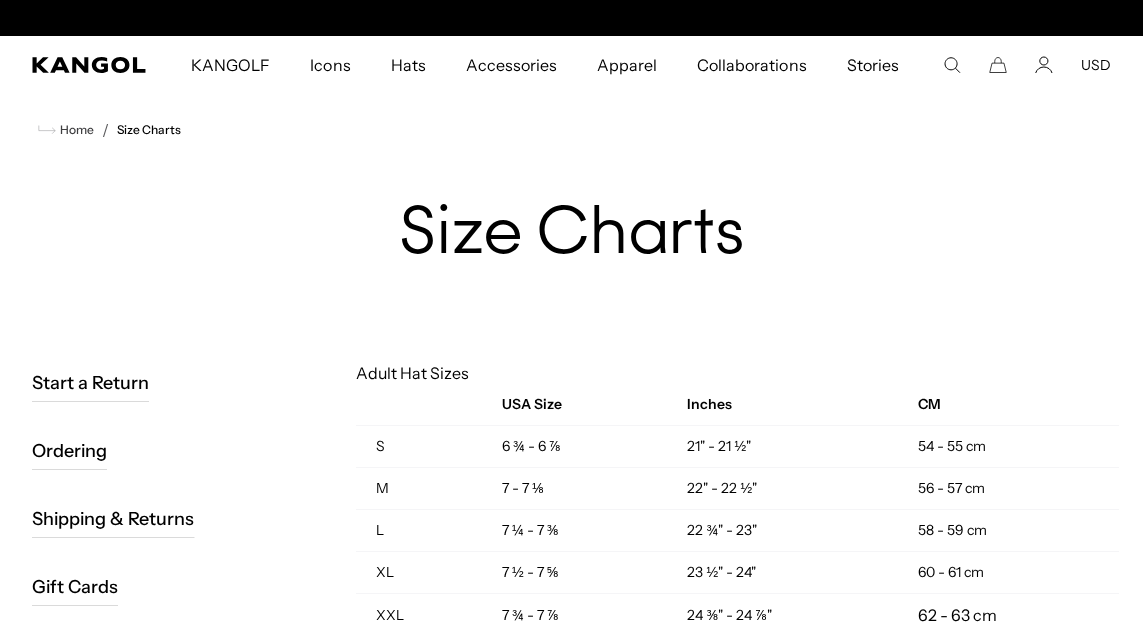 scroll, scrollTop: 0, scrollLeft: 0, axis: both 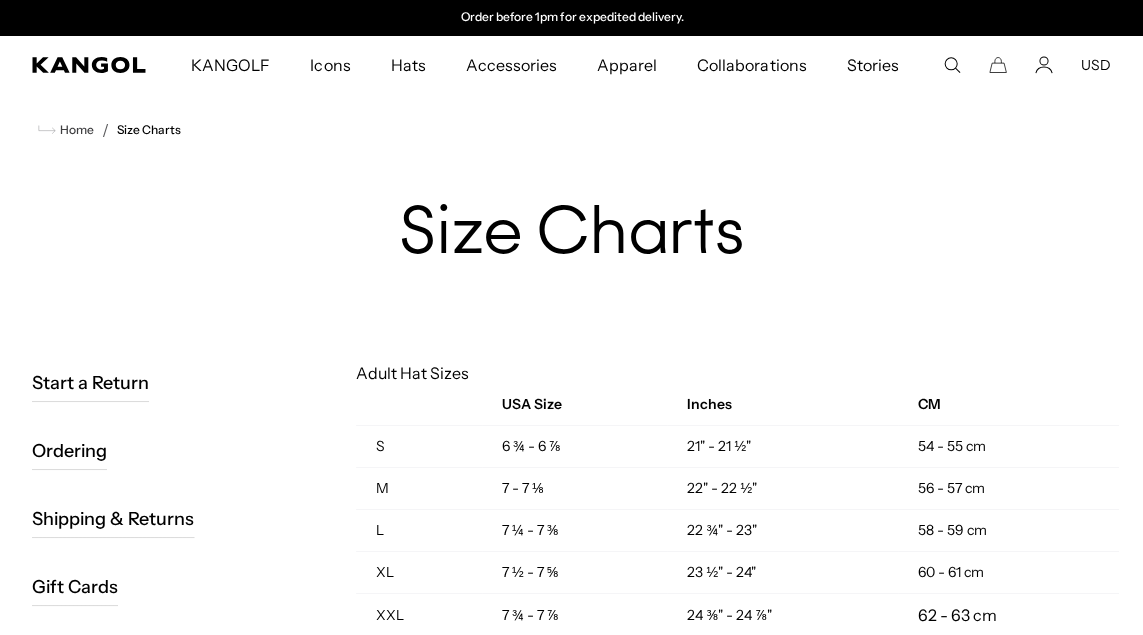click on "Home
/
Size Charts" at bounding box center [571, 130] 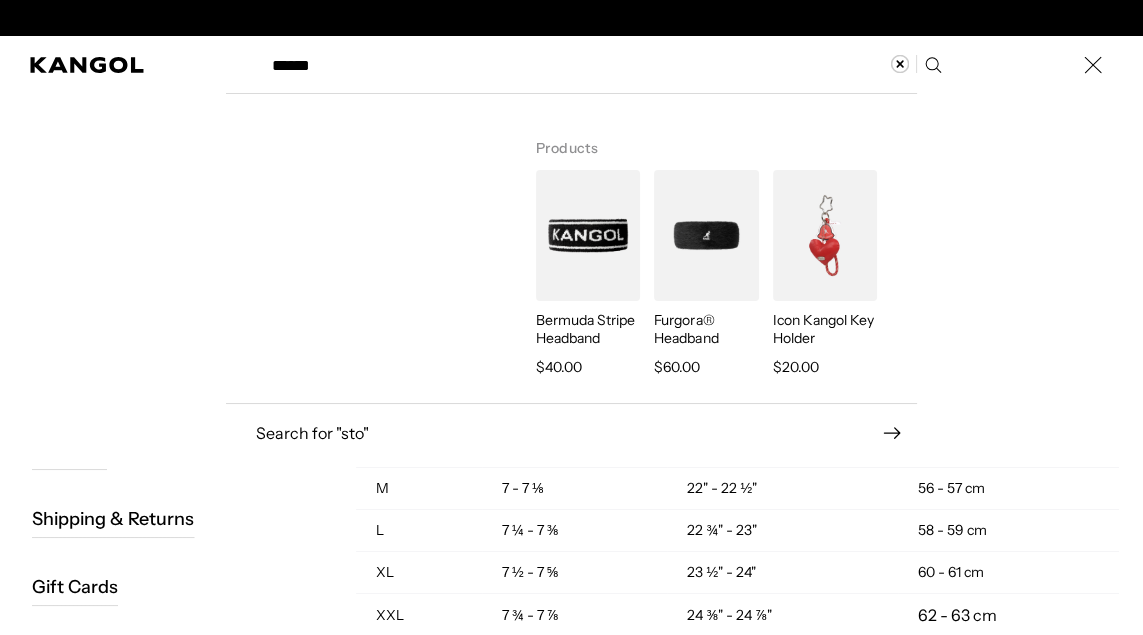 scroll, scrollTop: 0, scrollLeft: 411, axis: horizontal 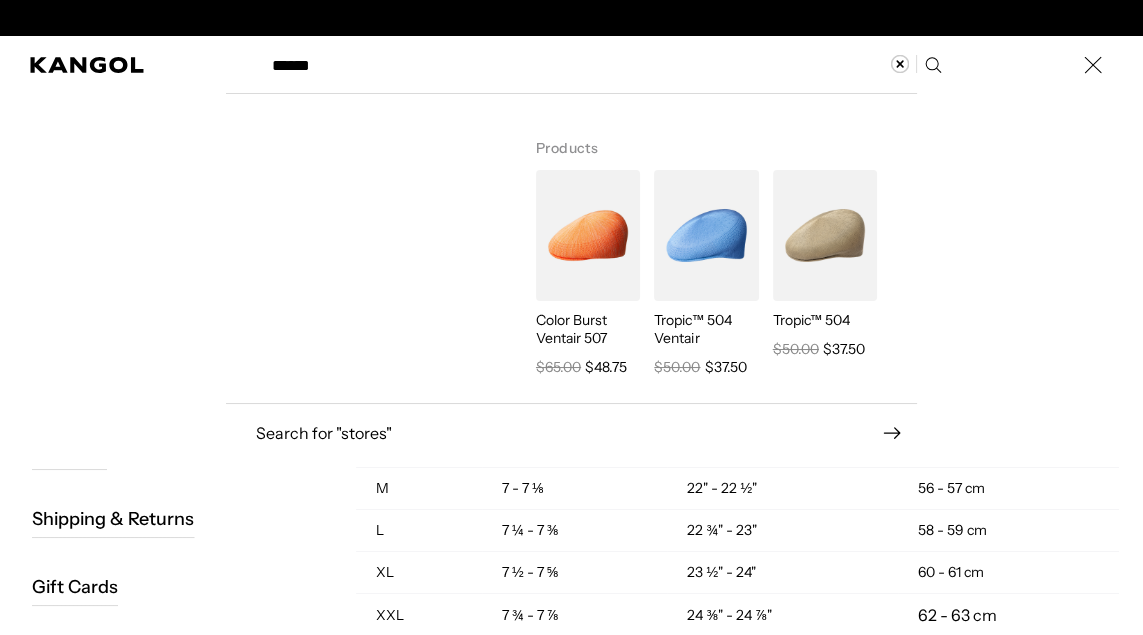 type on "******" 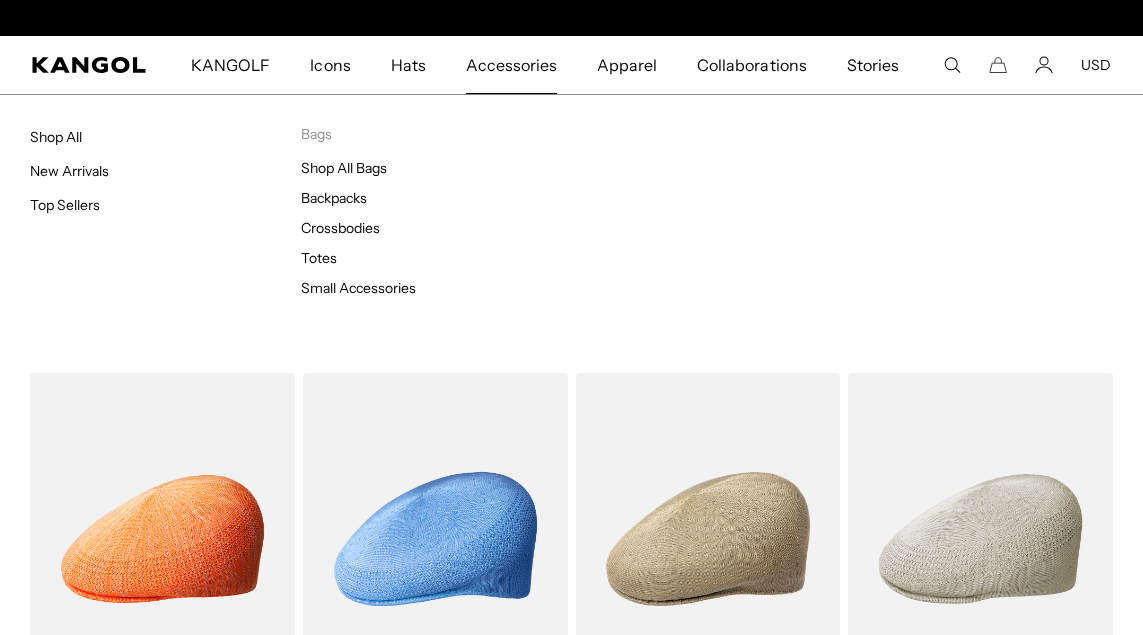 scroll, scrollTop: 0, scrollLeft: 411, axis: horizontal 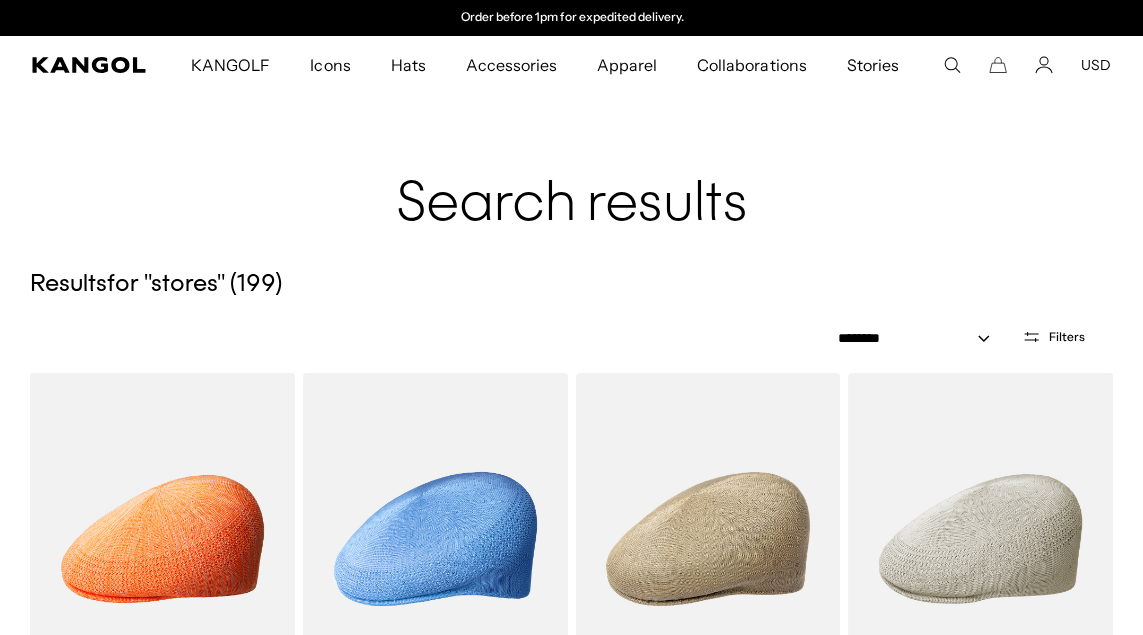 click on "KANGOLF
KANGOLF
Shop the KANGOLF Collection
Golf Accessories
All Golf
Icons
Icons" at bounding box center (571, 65) 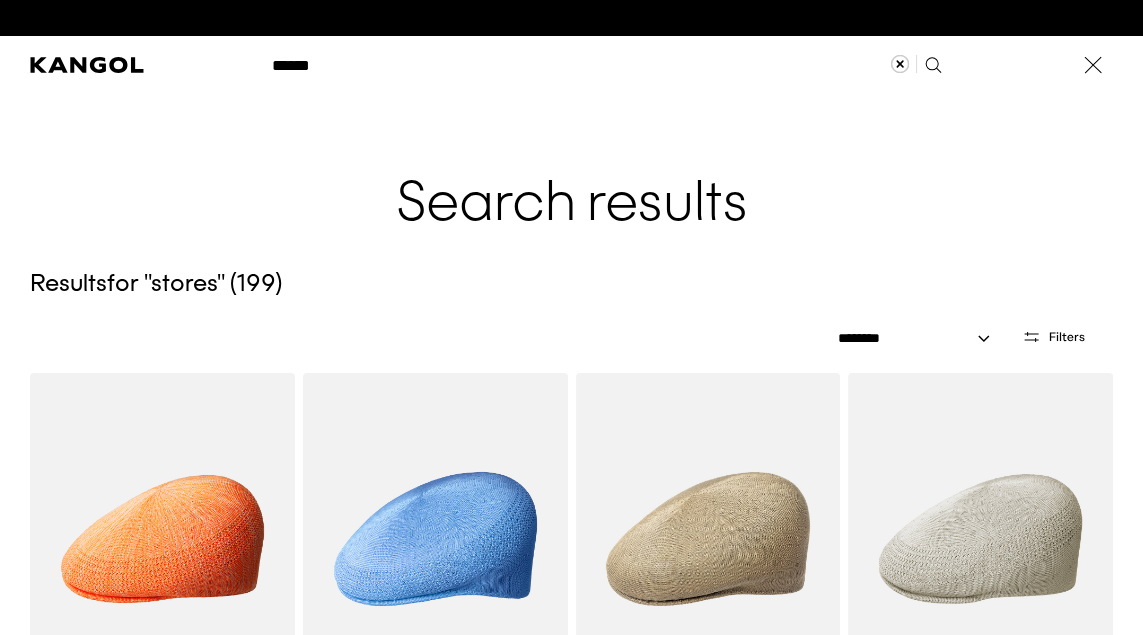 scroll, scrollTop: 0, scrollLeft: 0, axis: both 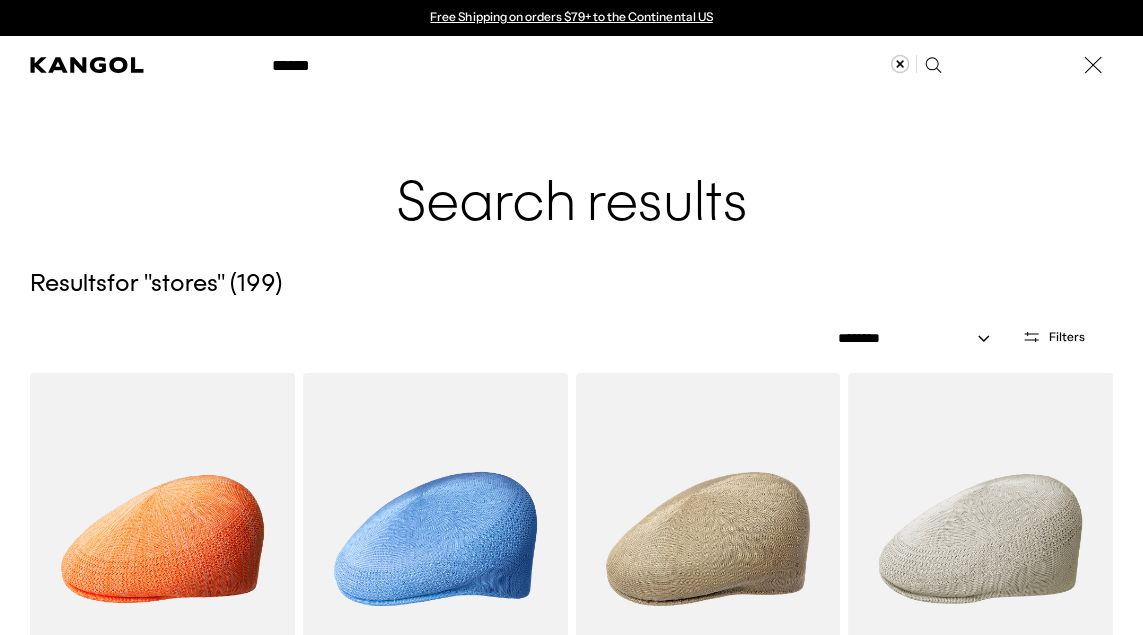 drag, startPoint x: 904, startPoint y: 65, endPoint x: 893, endPoint y: 66, distance: 11.045361 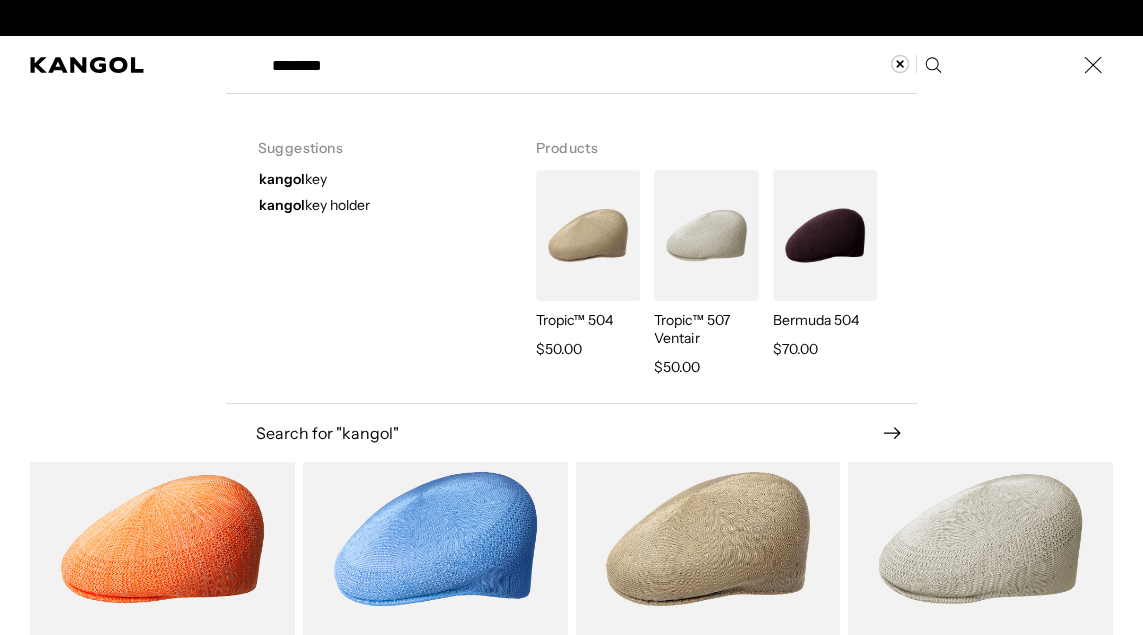 scroll, scrollTop: 0, scrollLeft: 411, axis: horizontal 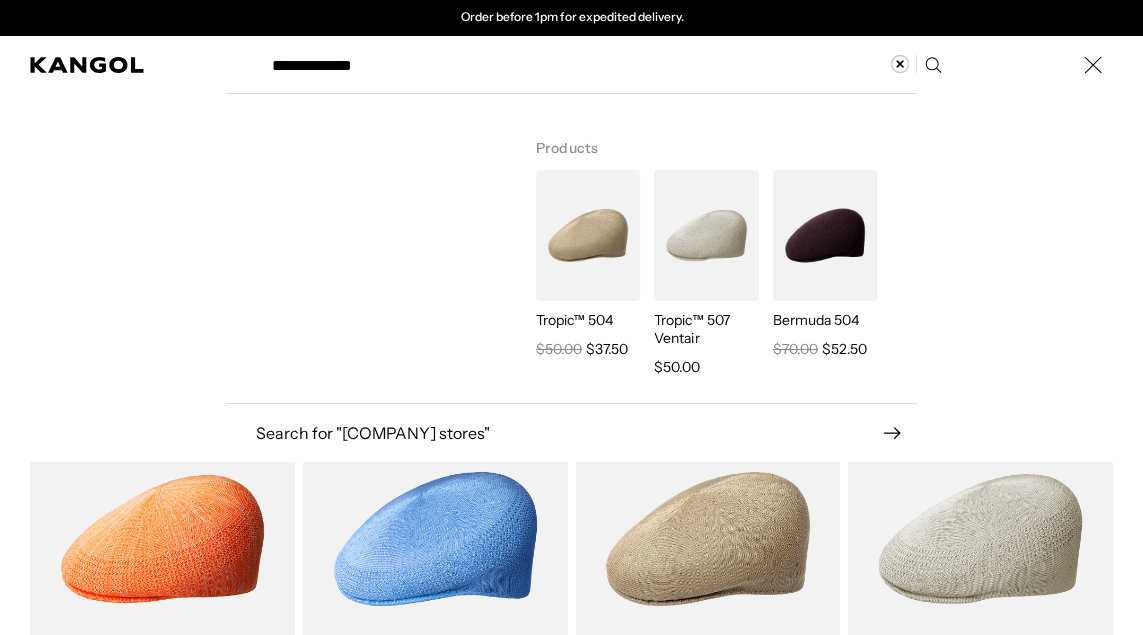 type on "**********" 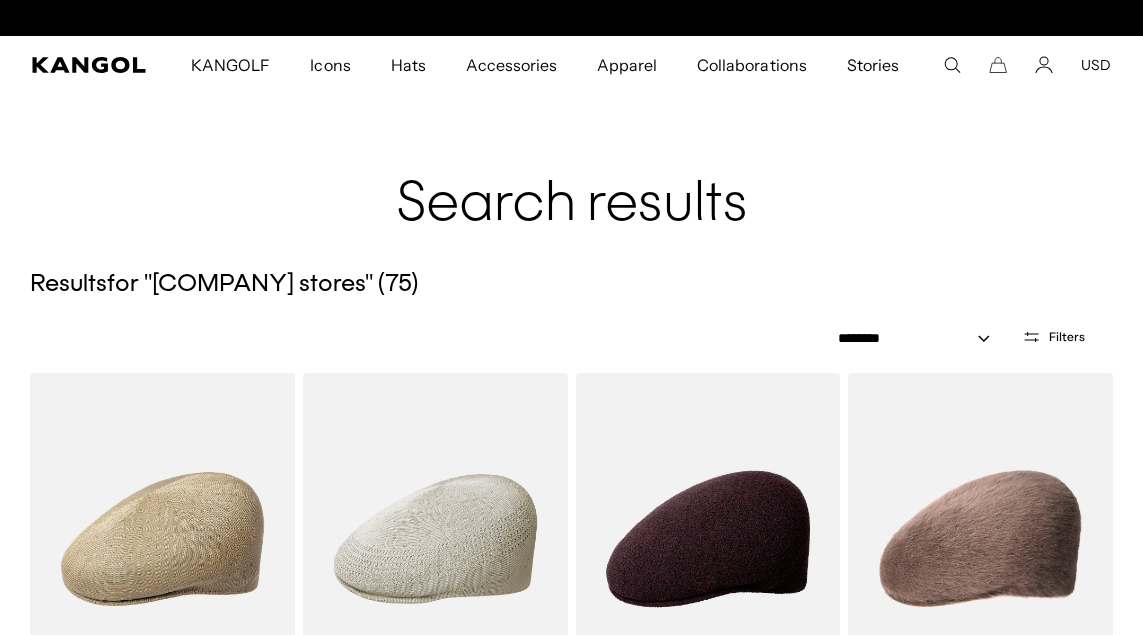 scroll, scrollTop: 0, scrollLeft: 411, axis: horizontal 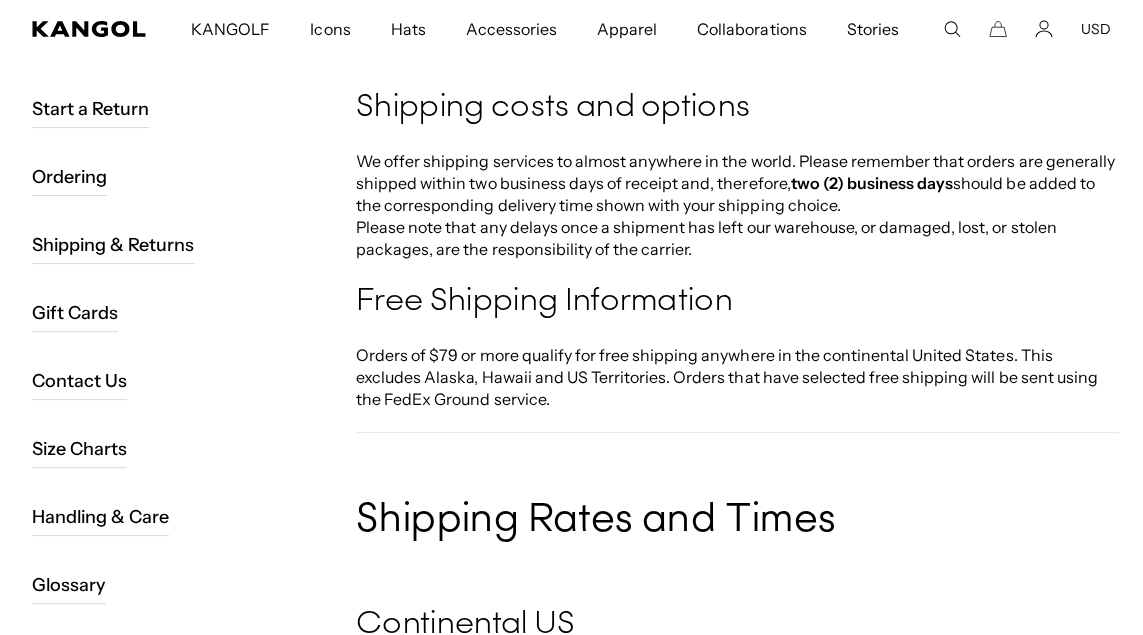 click on "Hats" at bounding box center [408, 29] 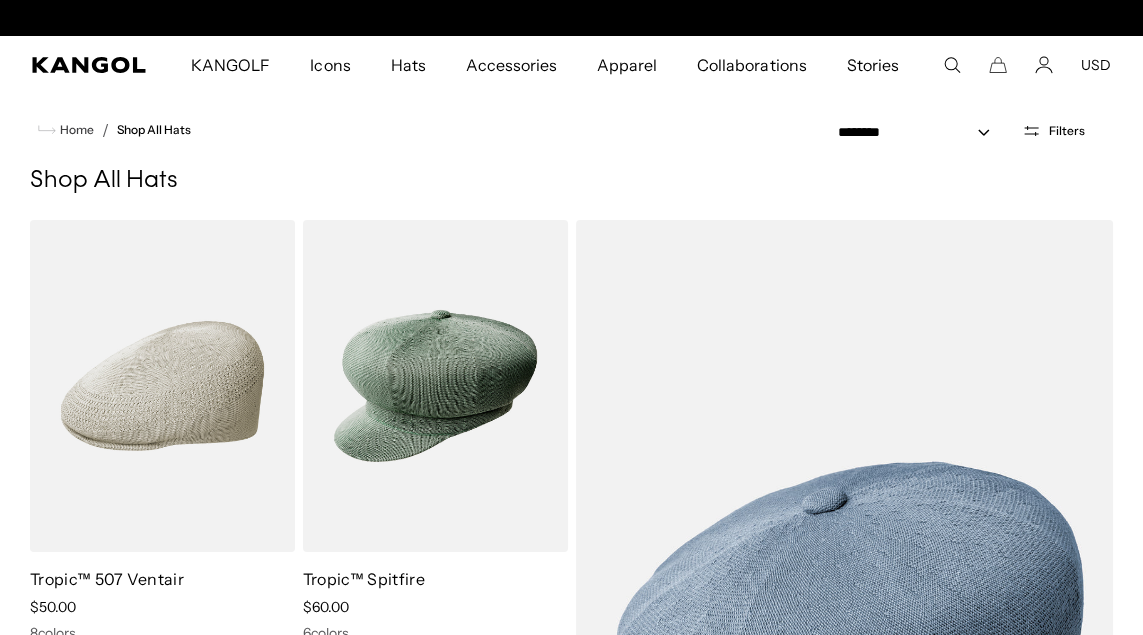 scroll, scrollTop: 0, scrollLeft: 0, axis: both 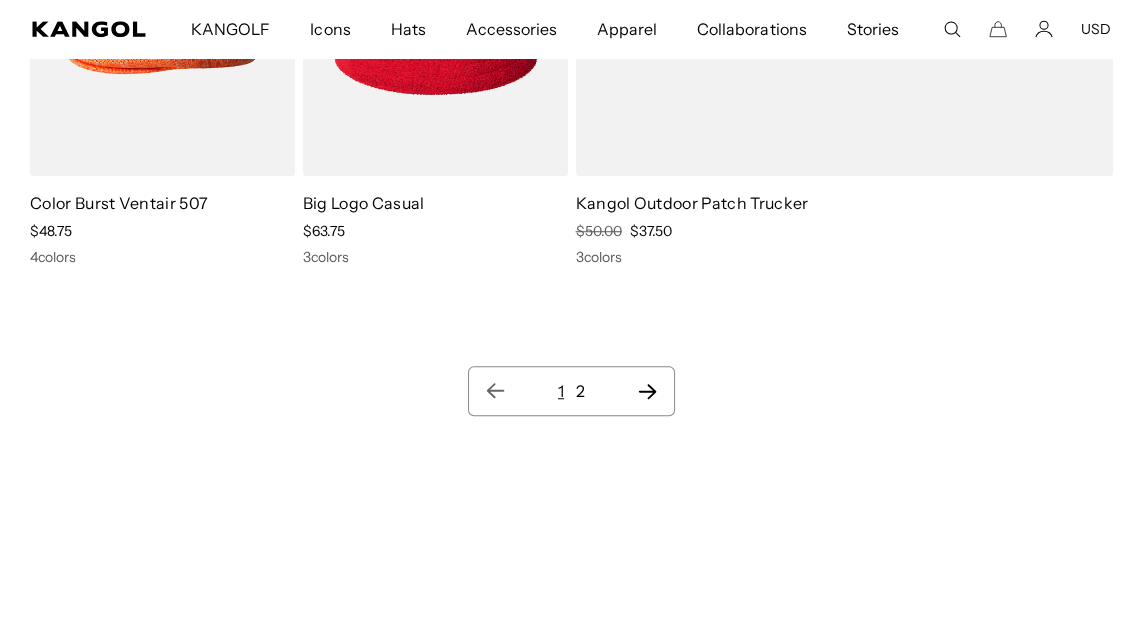 click 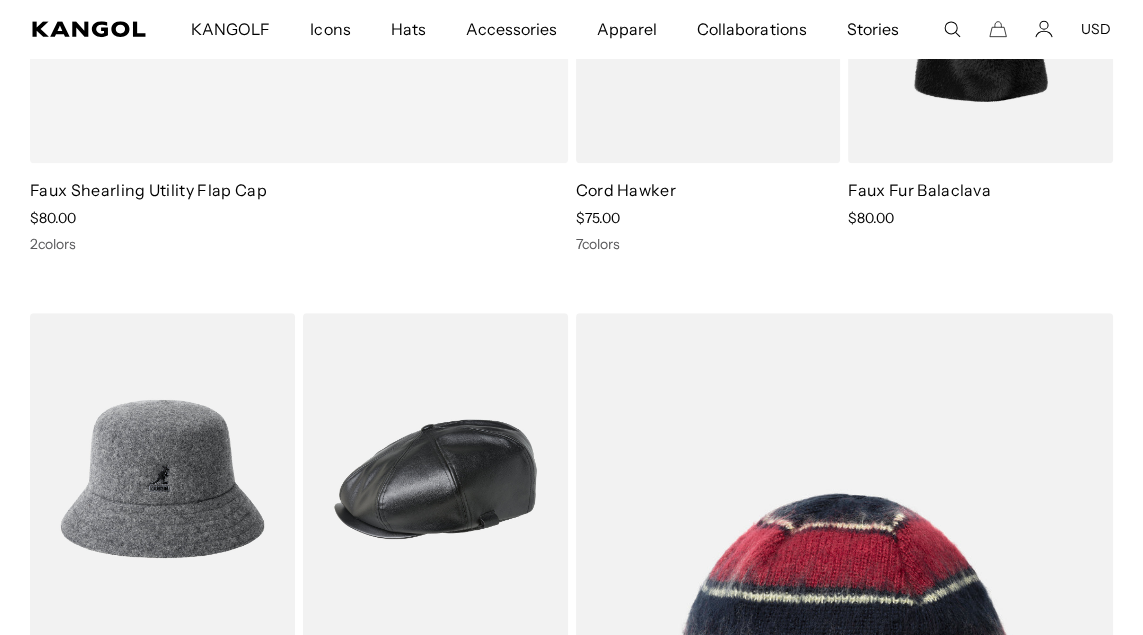 scroll, scrollTop: 568, scrollLeft: 0, axis: vertical 